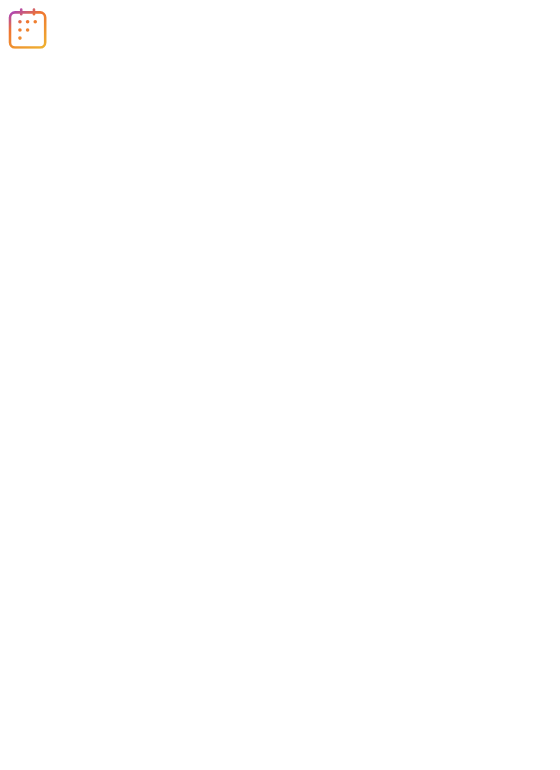 scroll, scrollTop: 0, scrollLeft: 0, axis: both 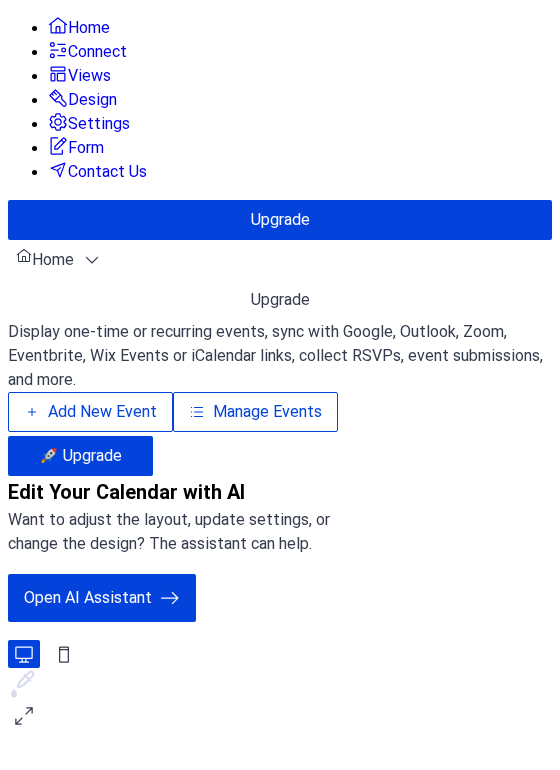 click on "Manage Events" at bounding box center (267, 412) 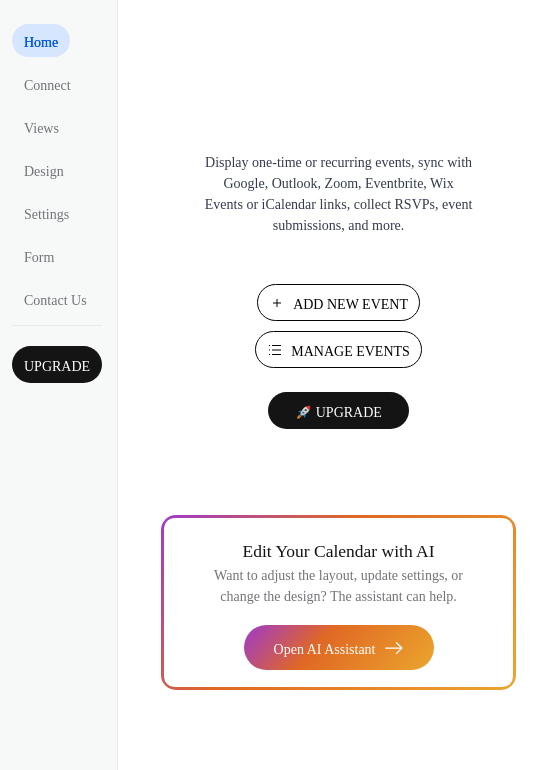 click on "Manage Events" at bounding box center (350, 351) 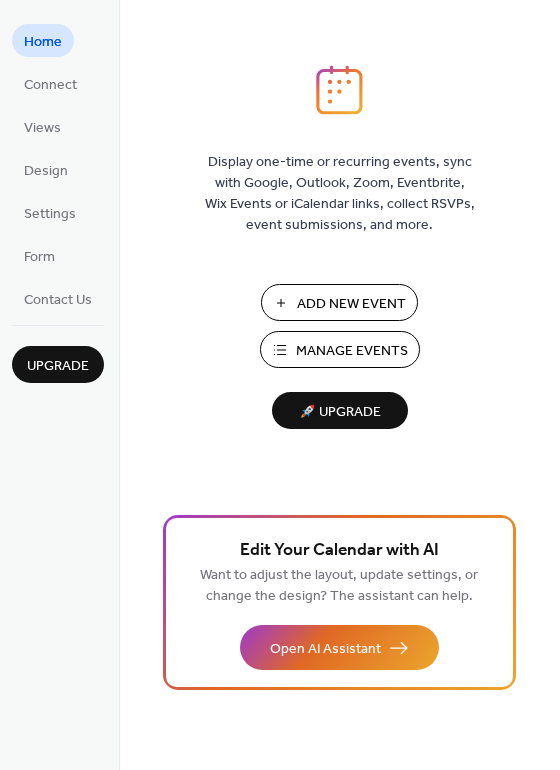 click on "Manage Events" at bounding box center (352, 351) 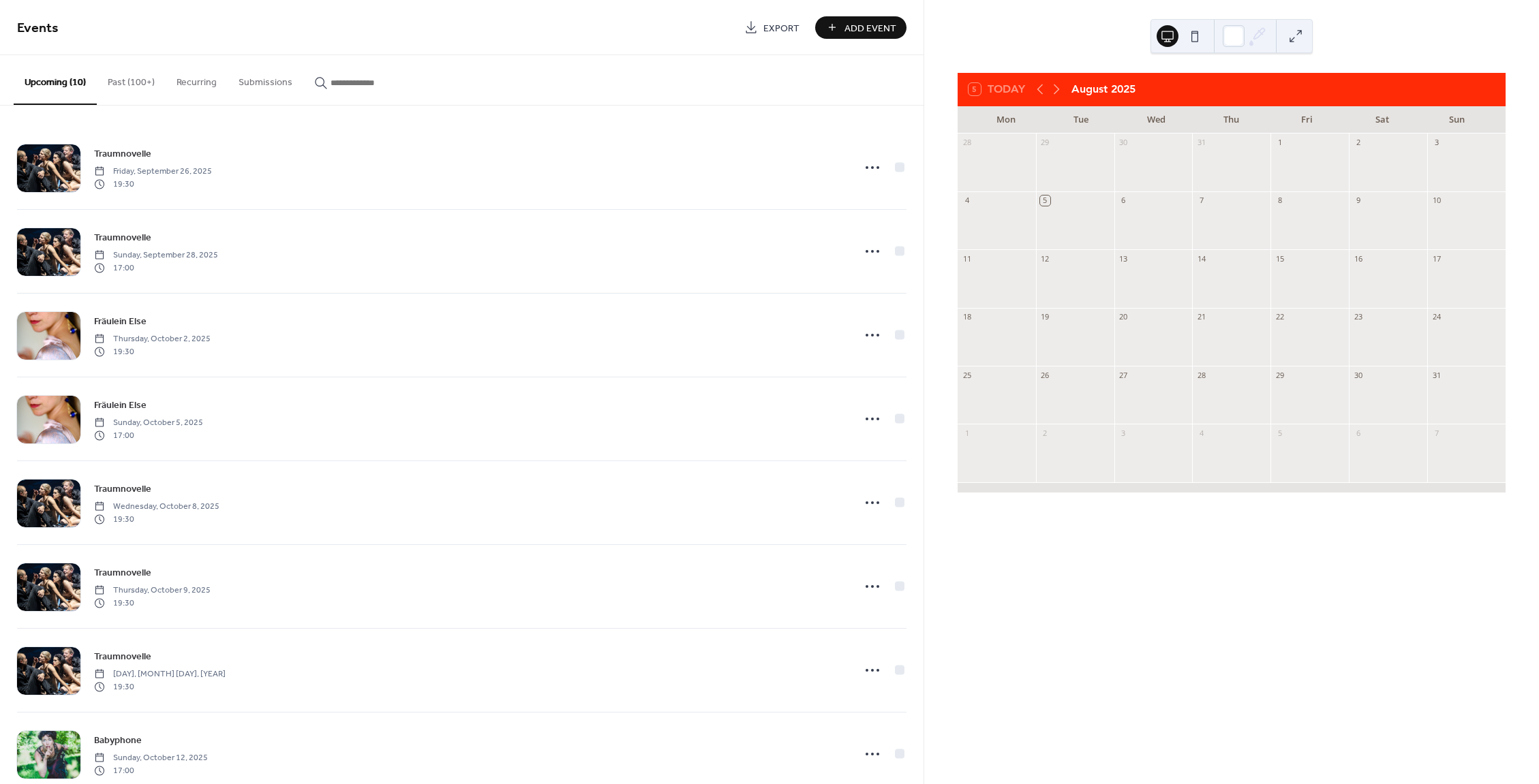 scroll, scrollTop: 0, scrollLeft: 0, axis: both 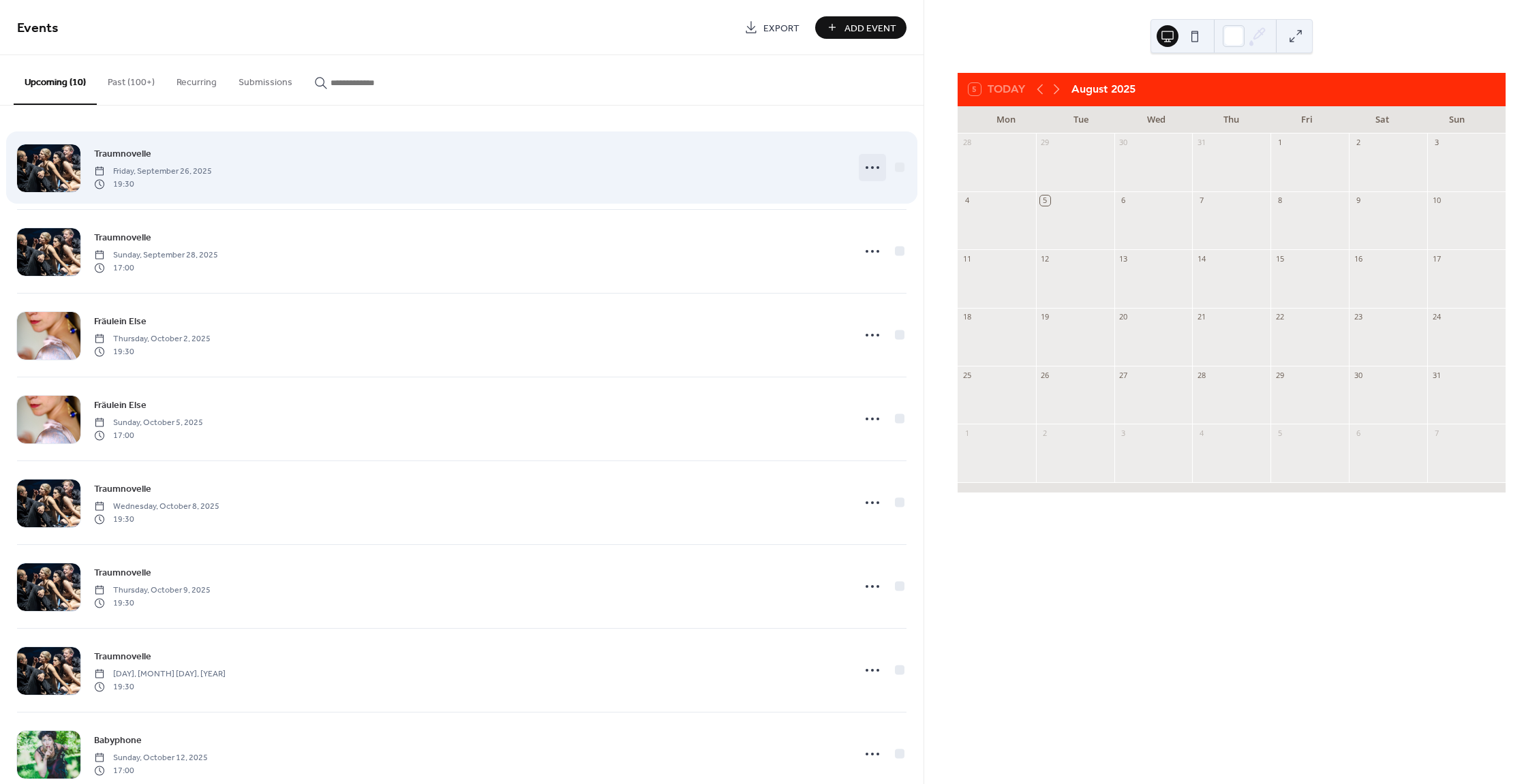 click 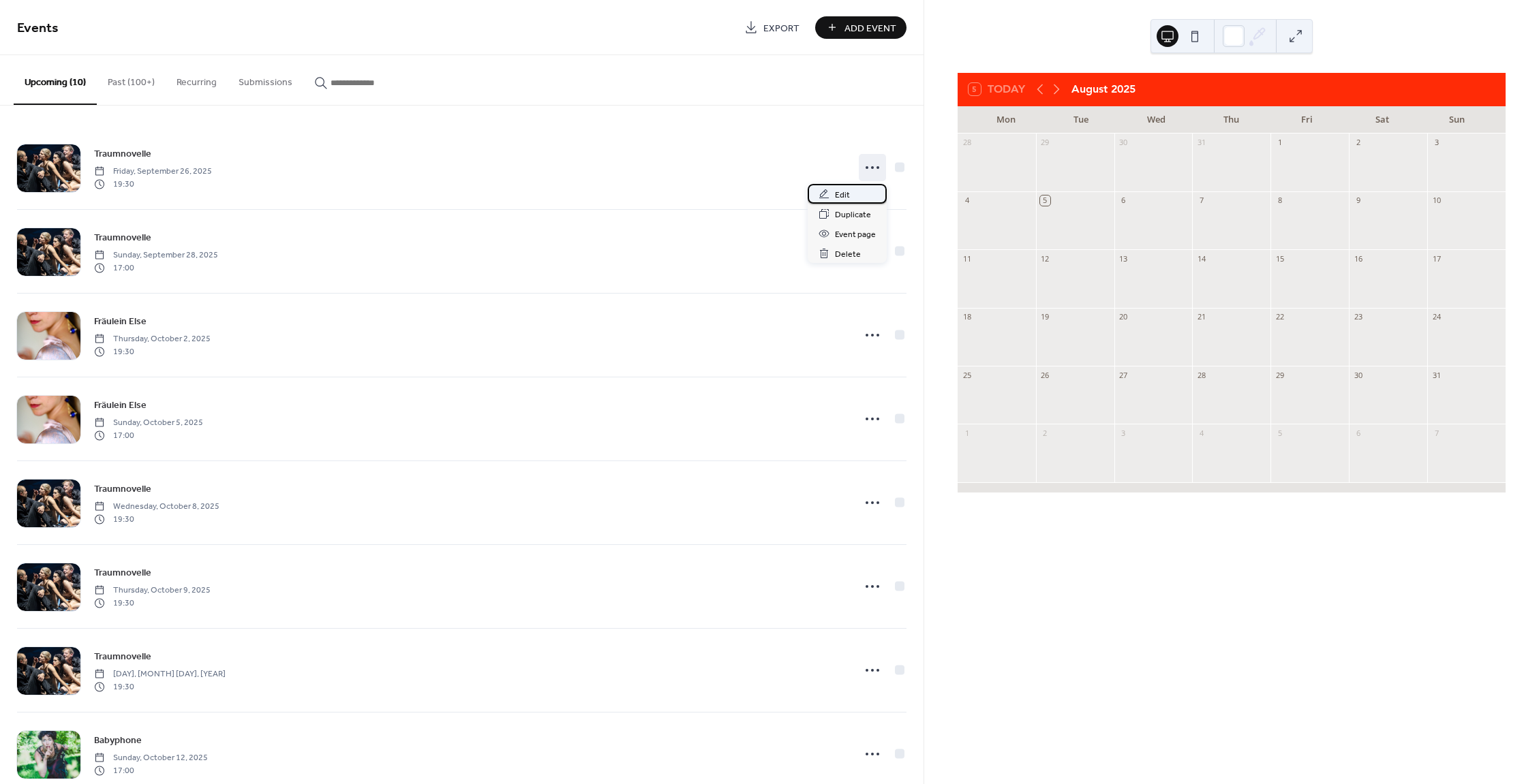 click on "Edit" at bounding box center [842, 195] 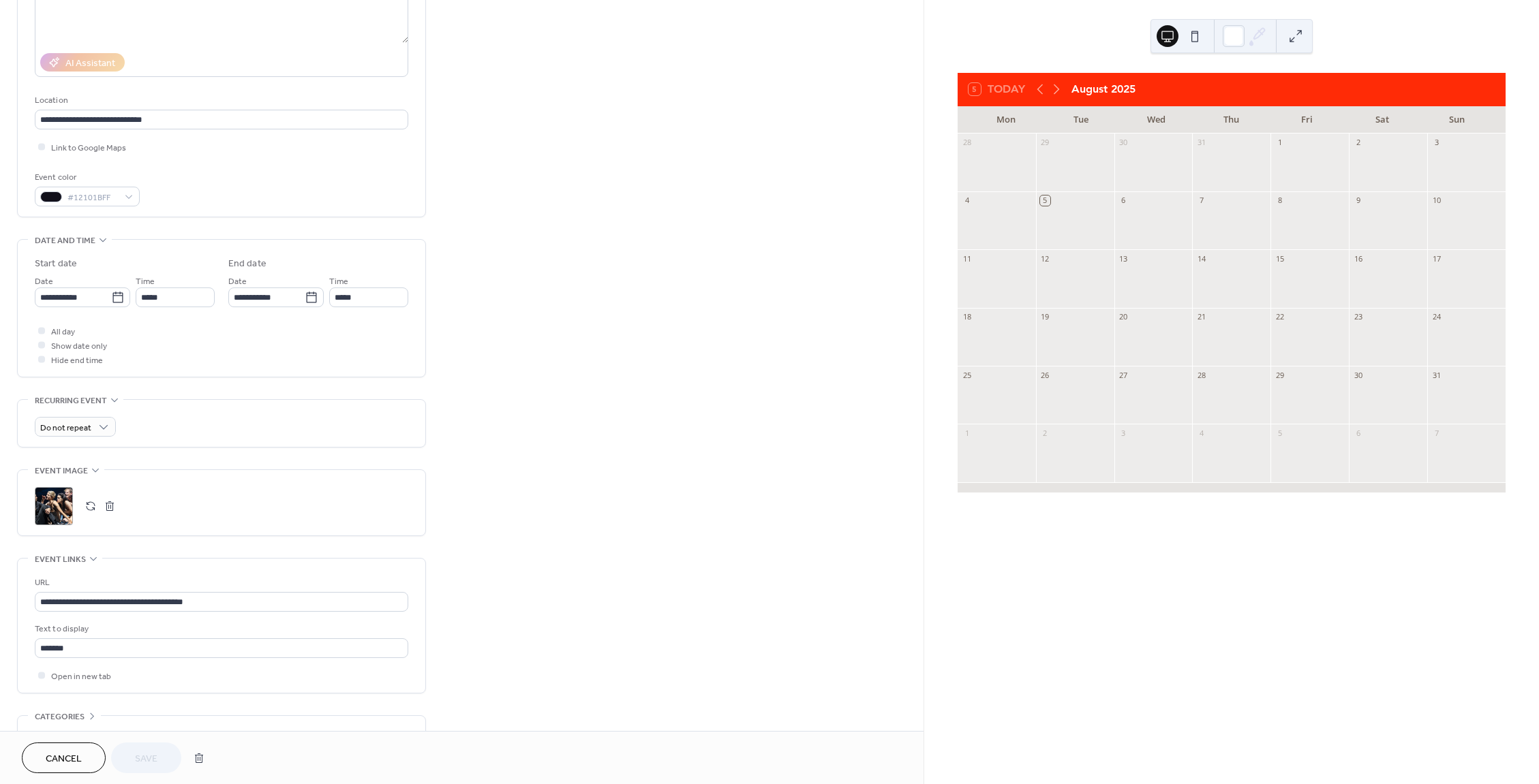 scroll, scrollTop: 334, scrollLeft: 0, axis: vertical 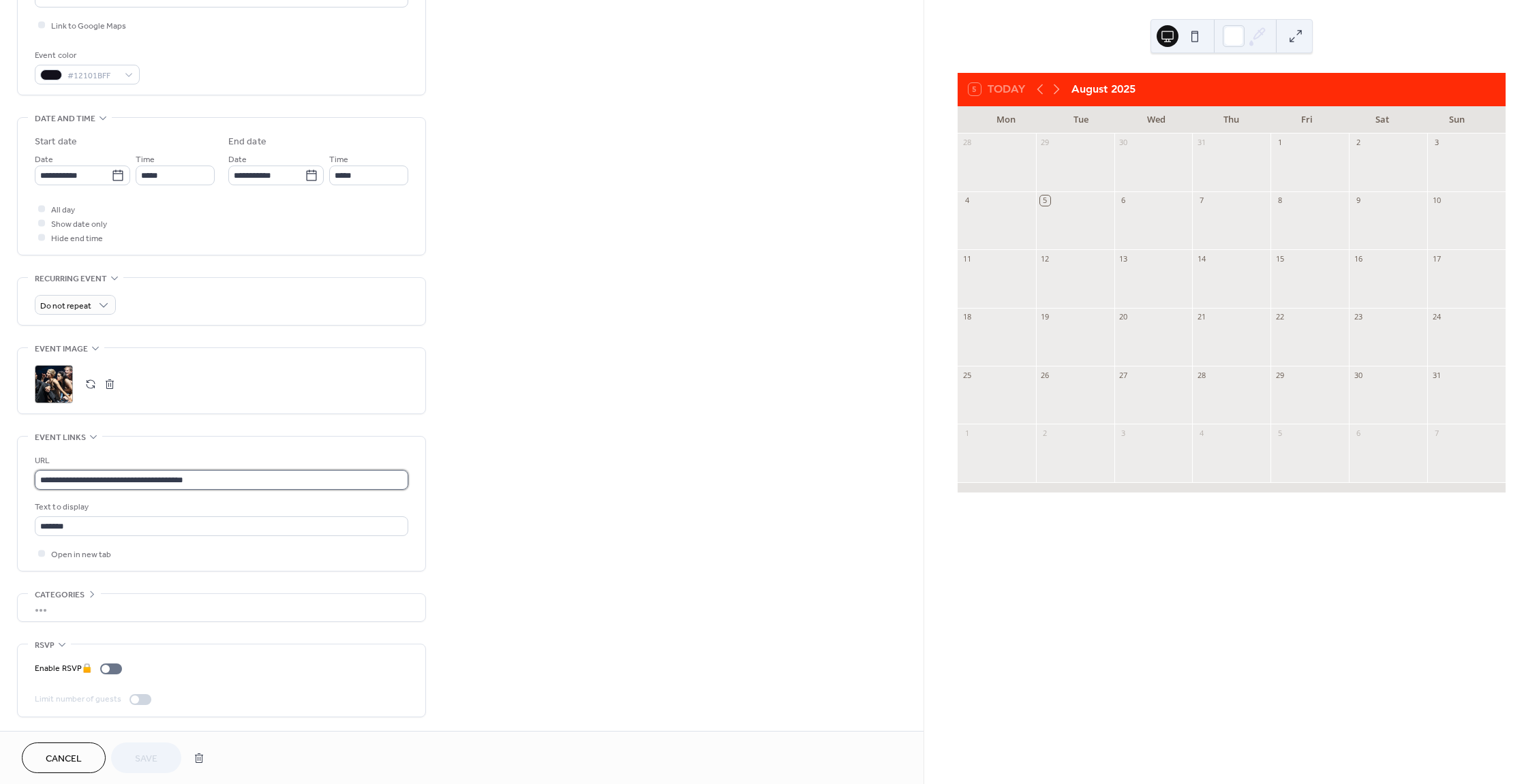 click on "**********" at bounding box center [222, 480] 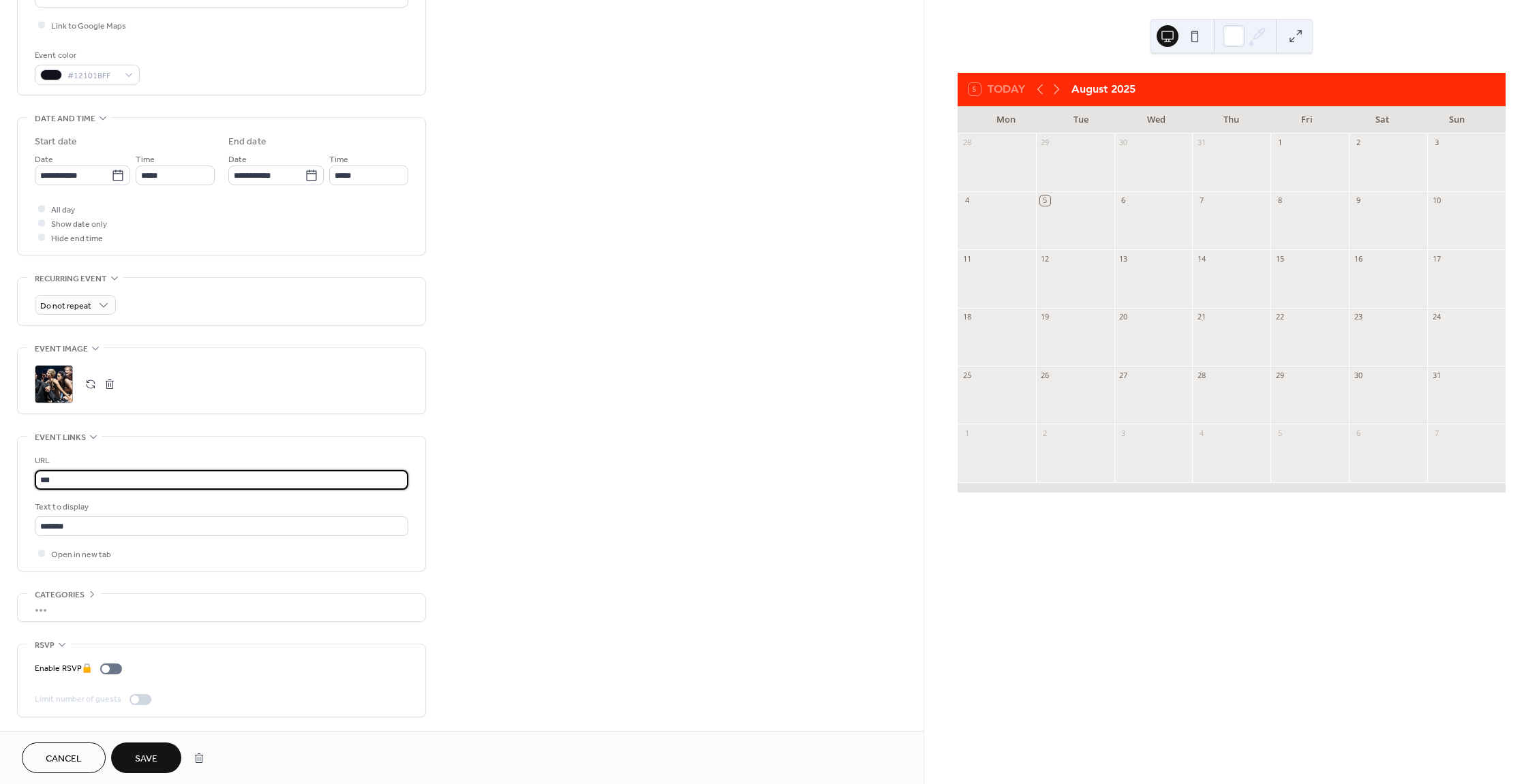 type on "*" 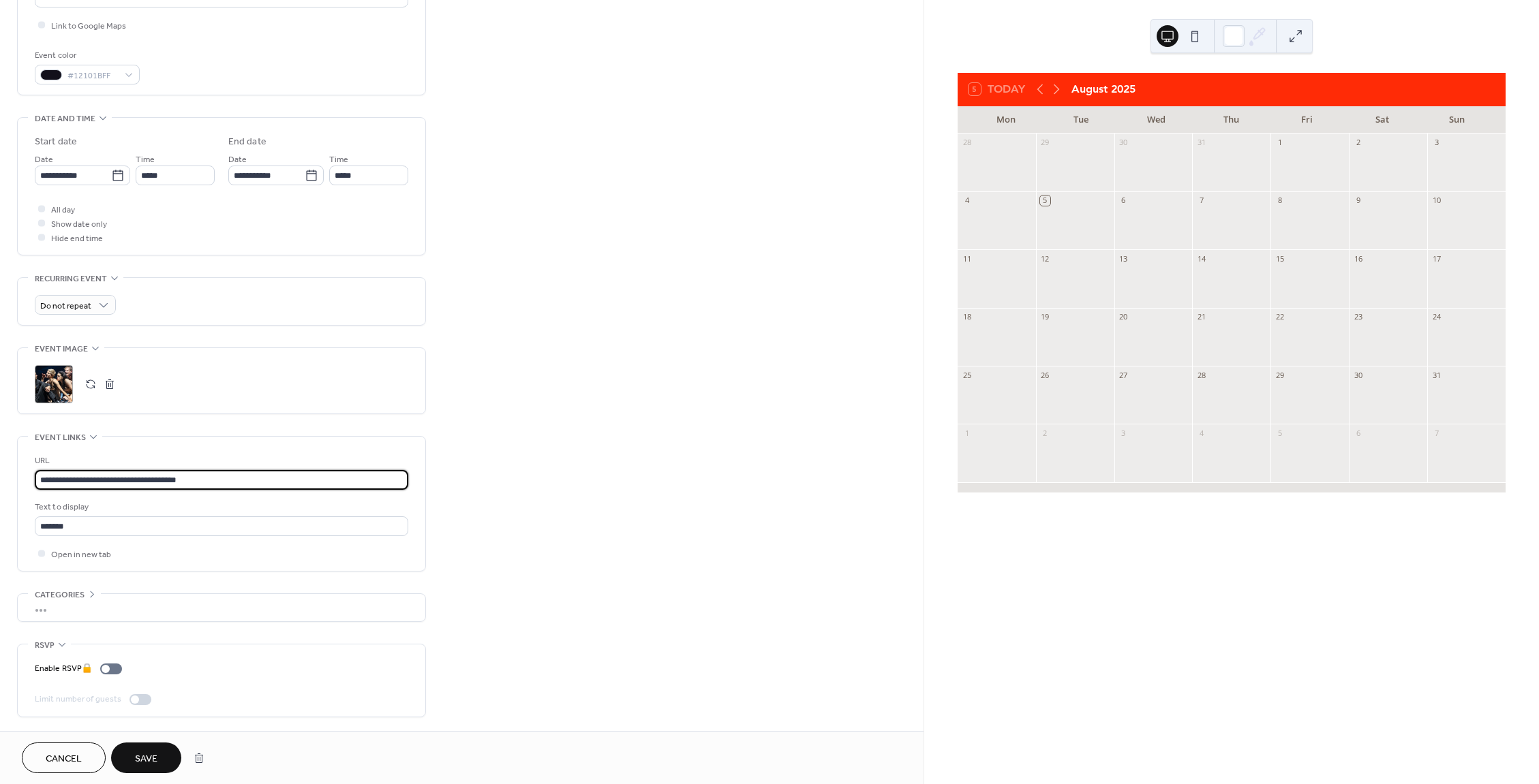 type on "**********" 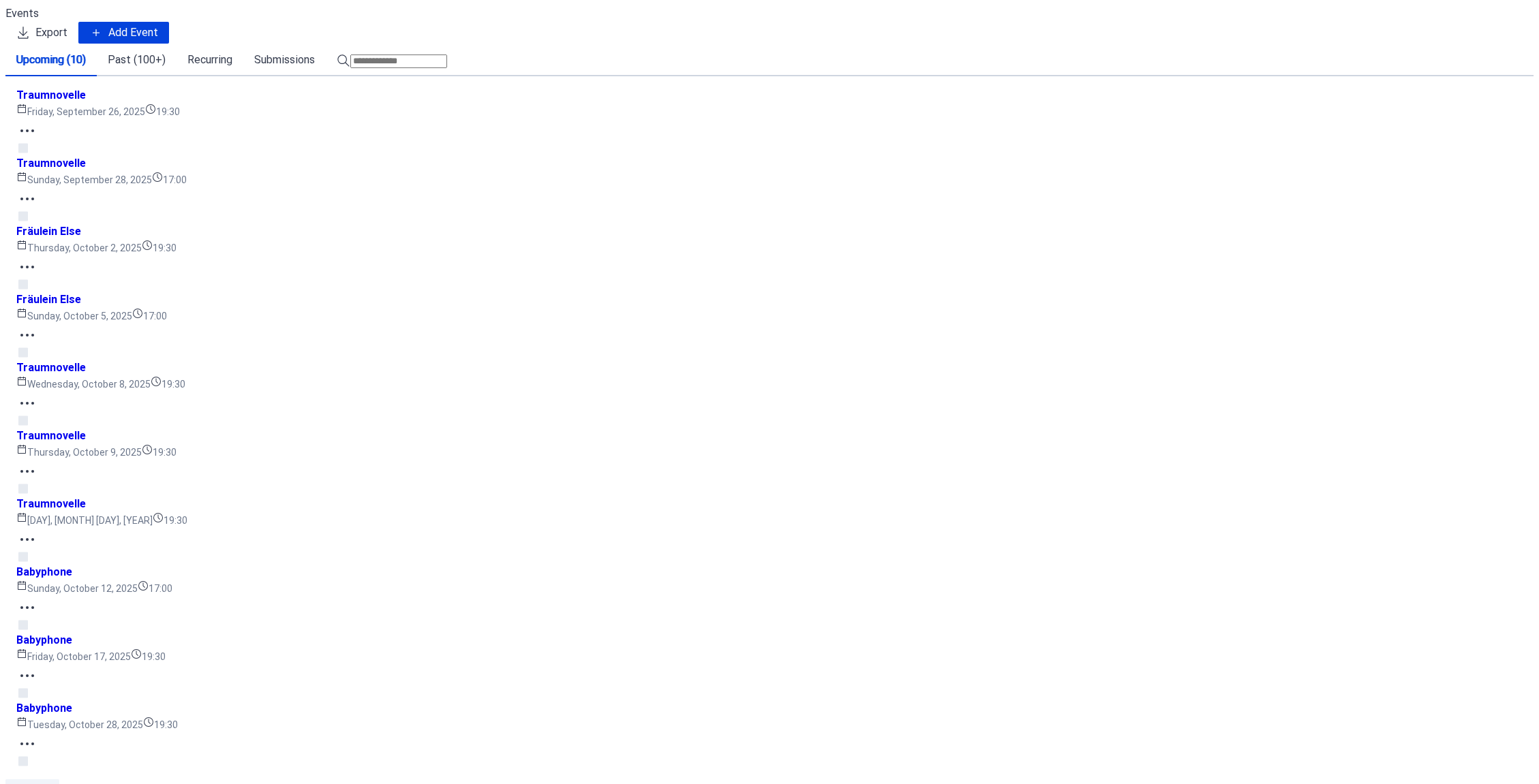 scroll, scrollTop: 0, scrollLeft: 0, axis: both 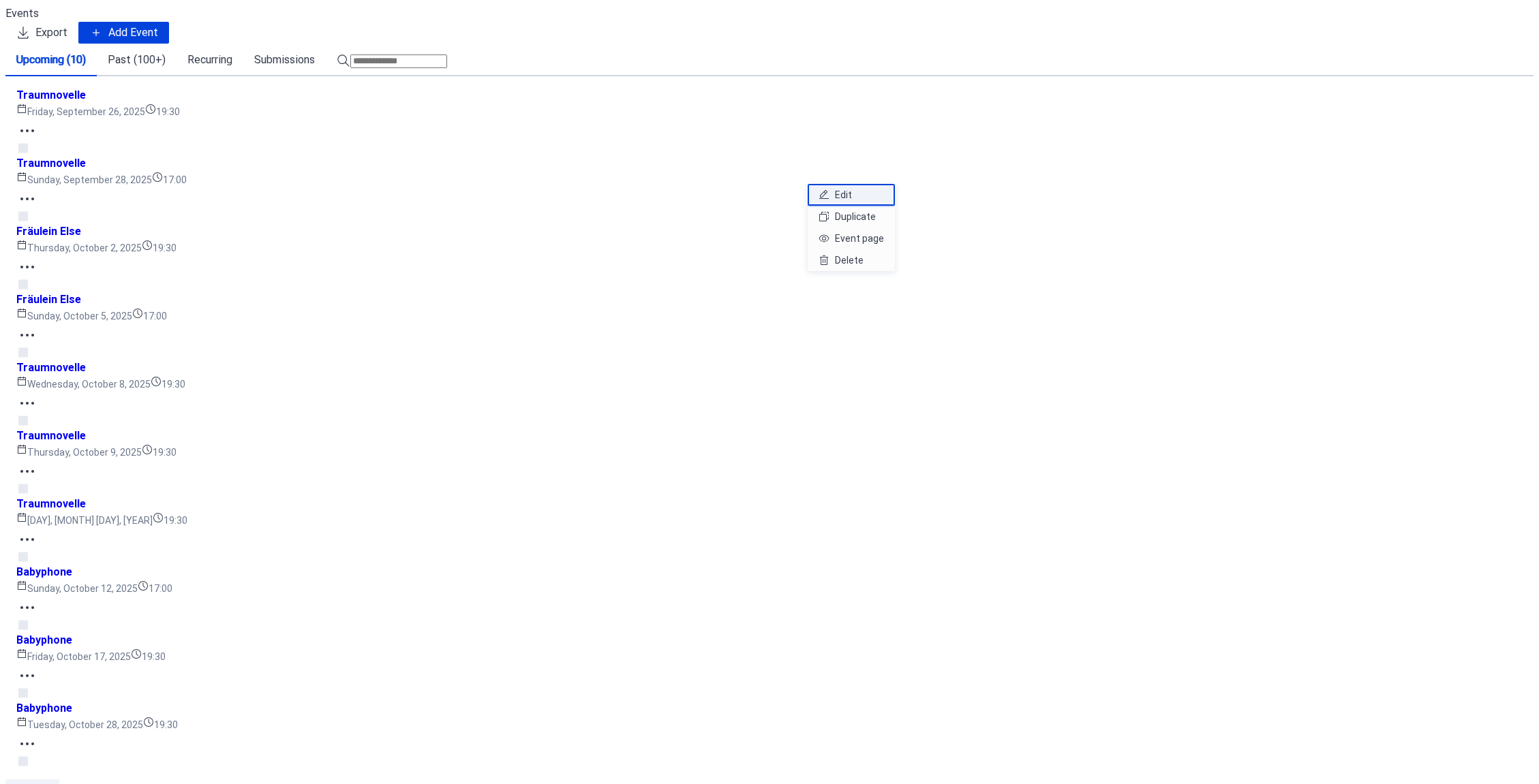 click on "Edit" at bounding box center [851, 195] 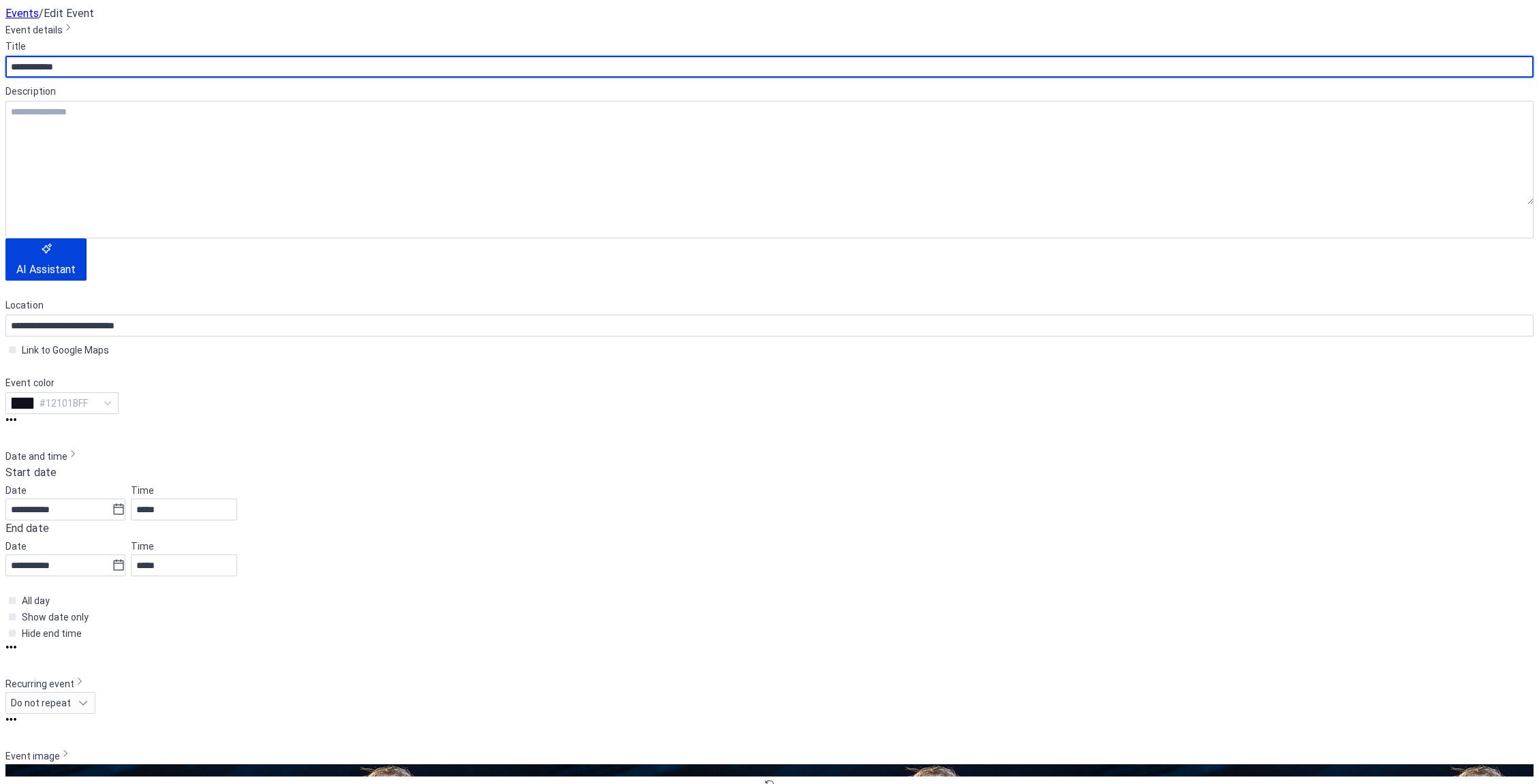 scroll, scrollTop: 163, scrollLeft: 0, axis: vertical 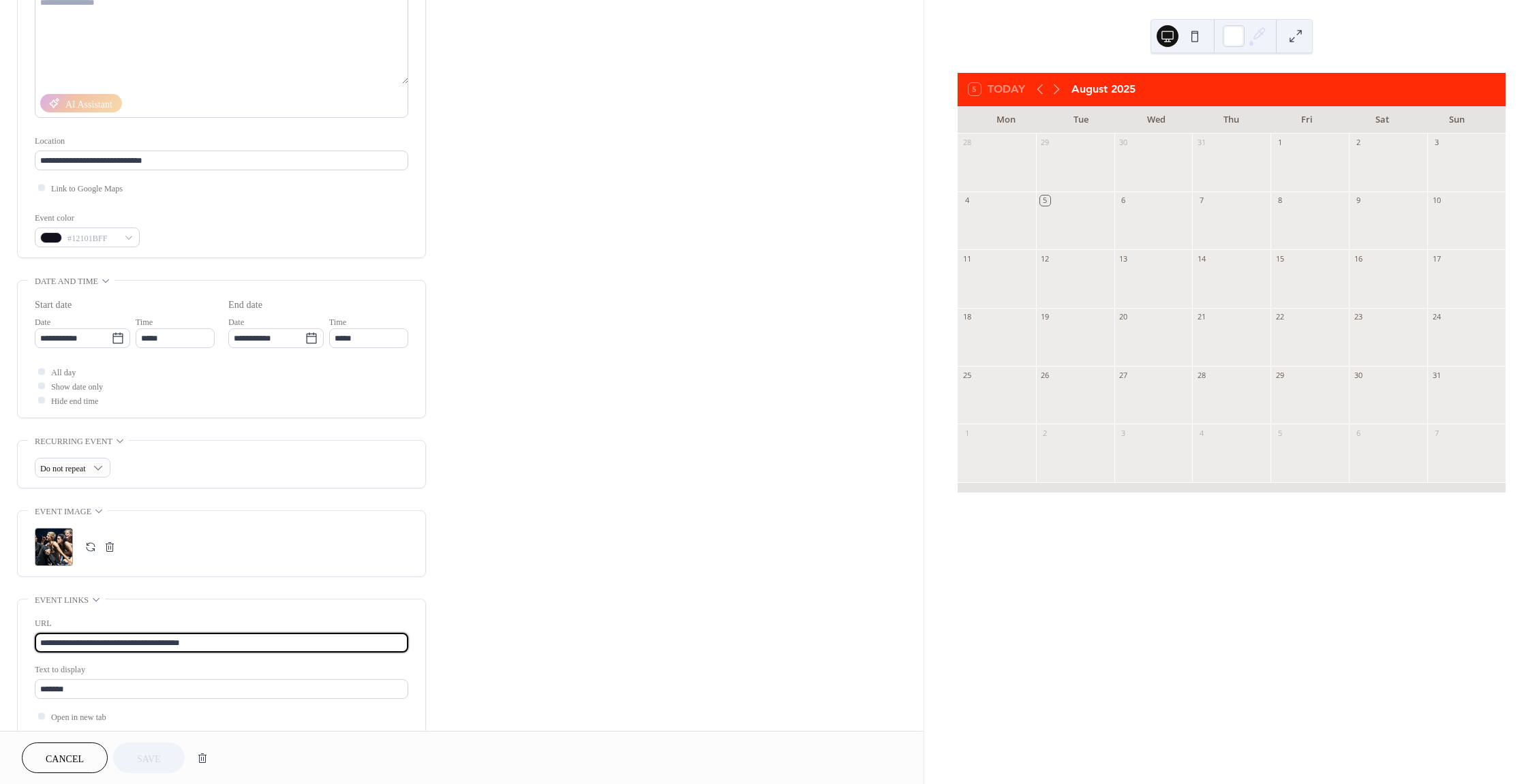 drag, startPoint x: 188, startPoint y: 647, endPoint x: 40, endPoint y: 648, distance: 148.00338 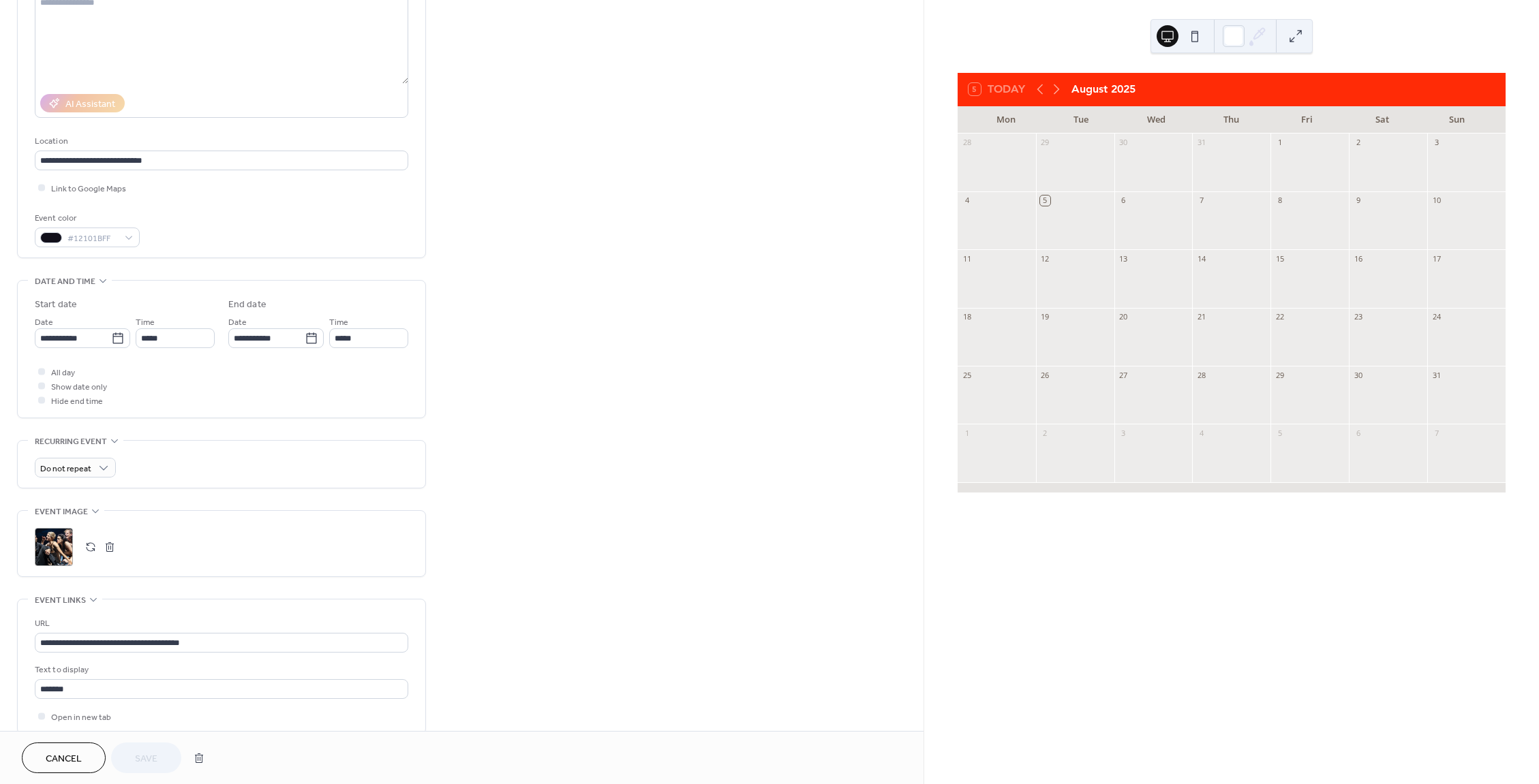 click on "Cancel" at bounding box center [63, 759] 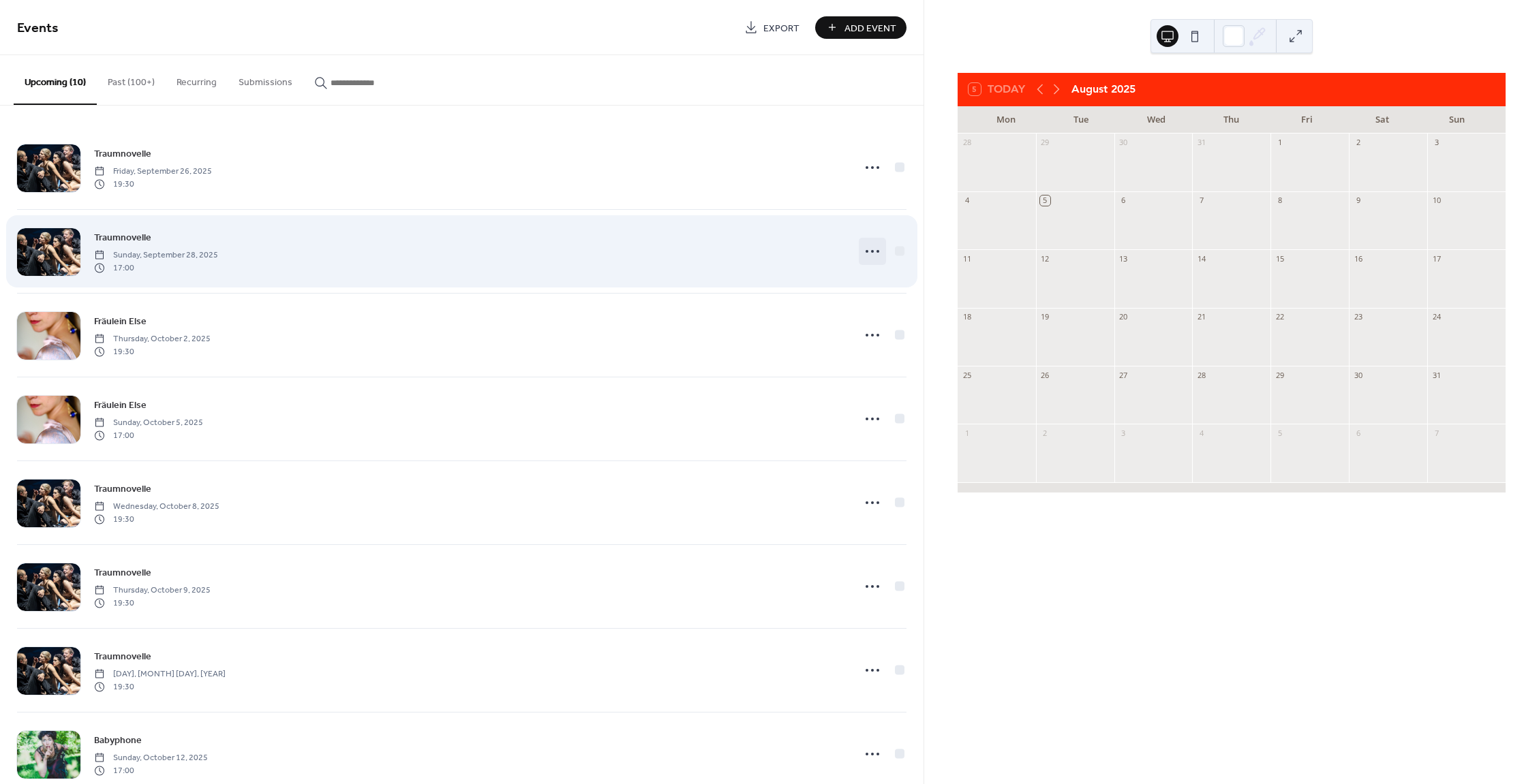 click 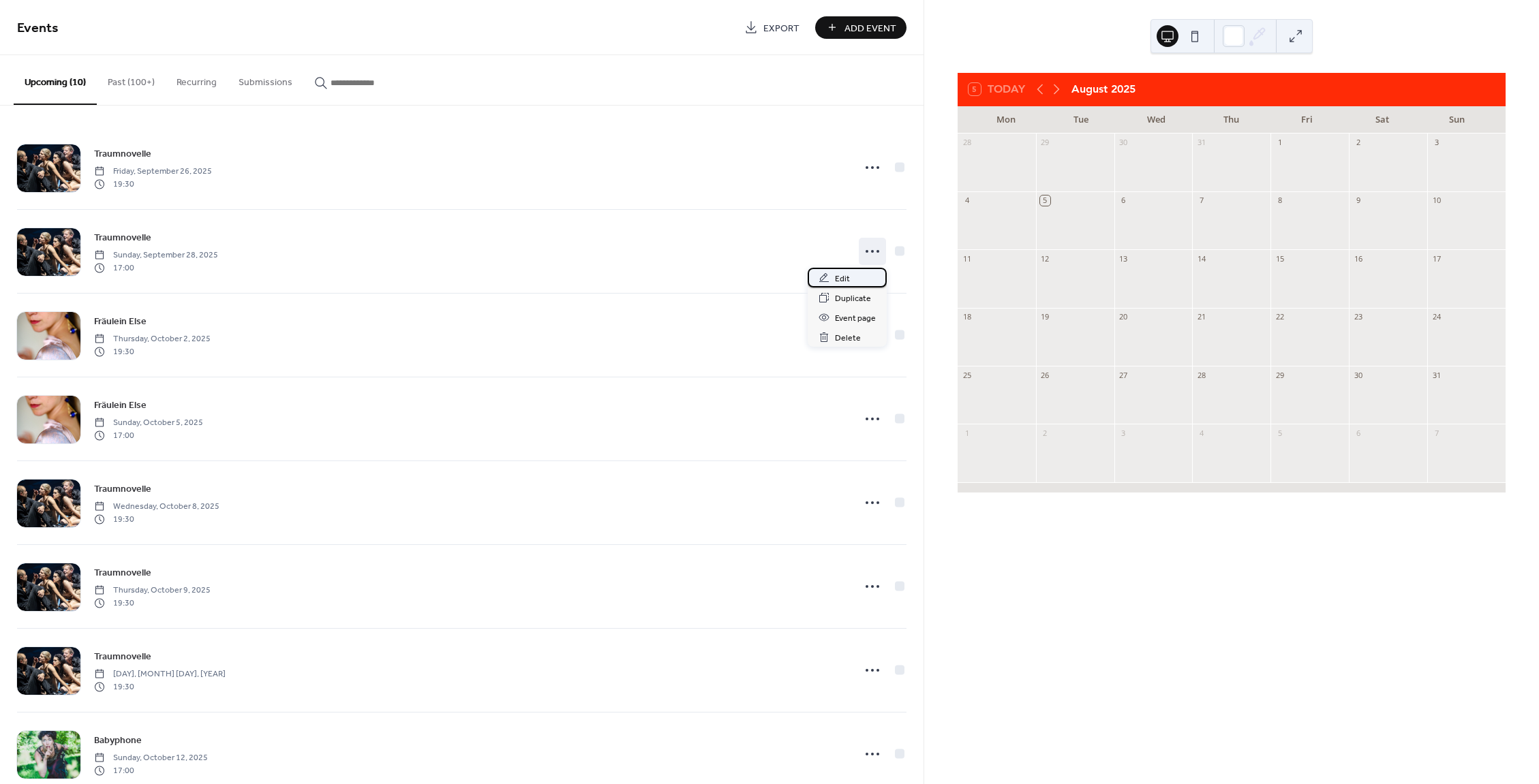 click on "Edit" at bounding box center [842, 279] 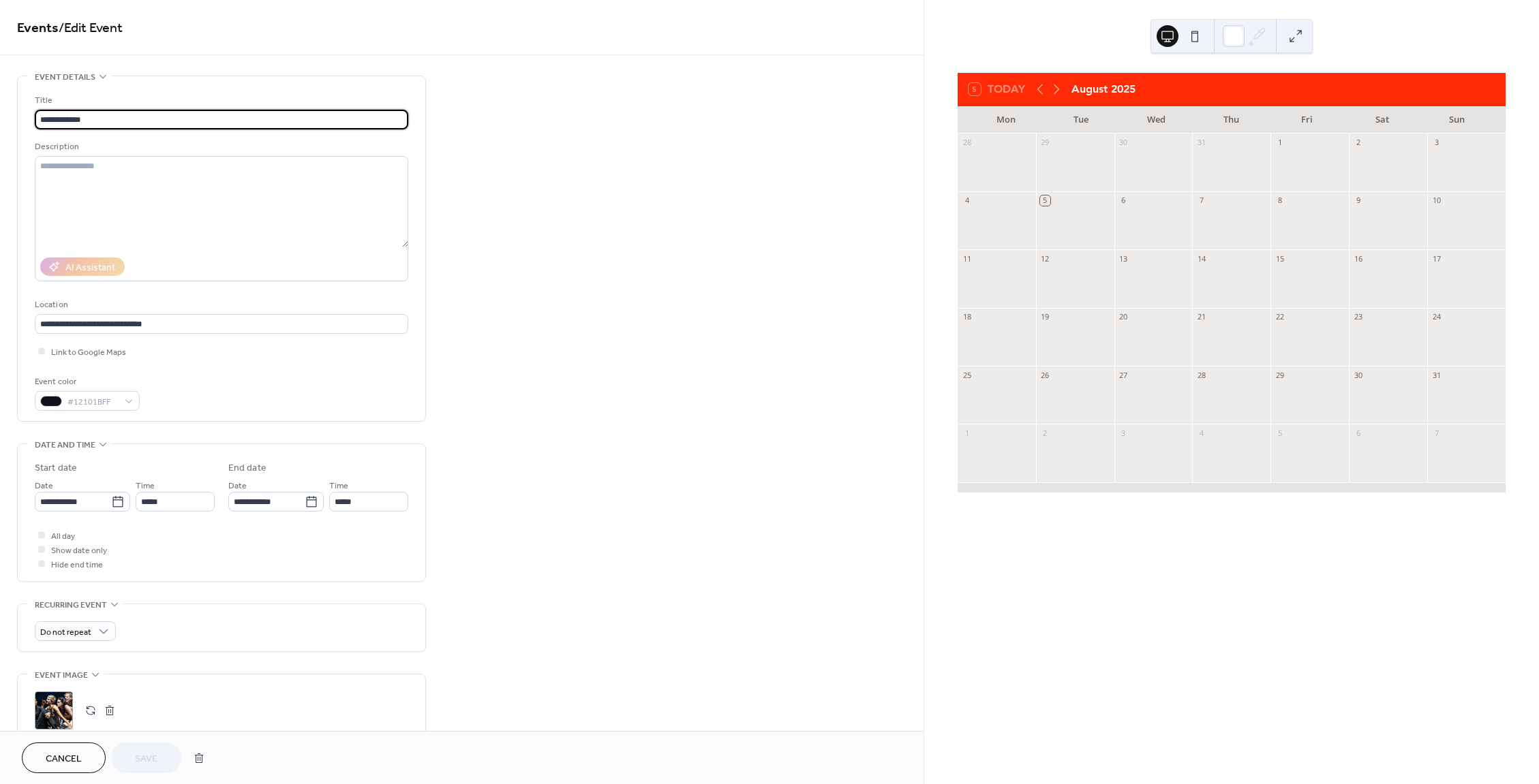 scroll, scrollTop: 204, scrollLeft: 0, axis: vertical 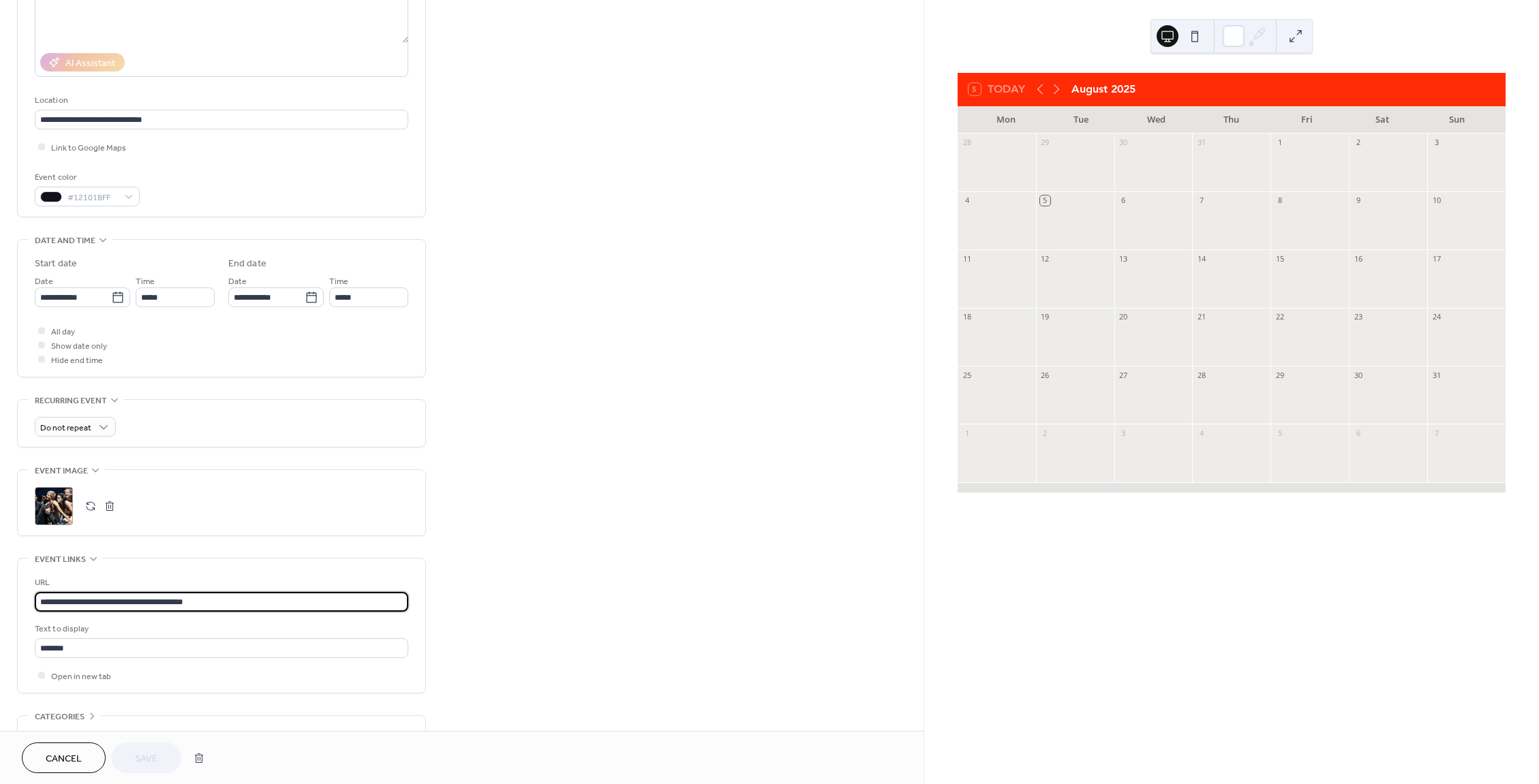 drag, startPoint x: 200, startPoint y: 610, endPoint x: 37, endPoint y: 610, distance: 163 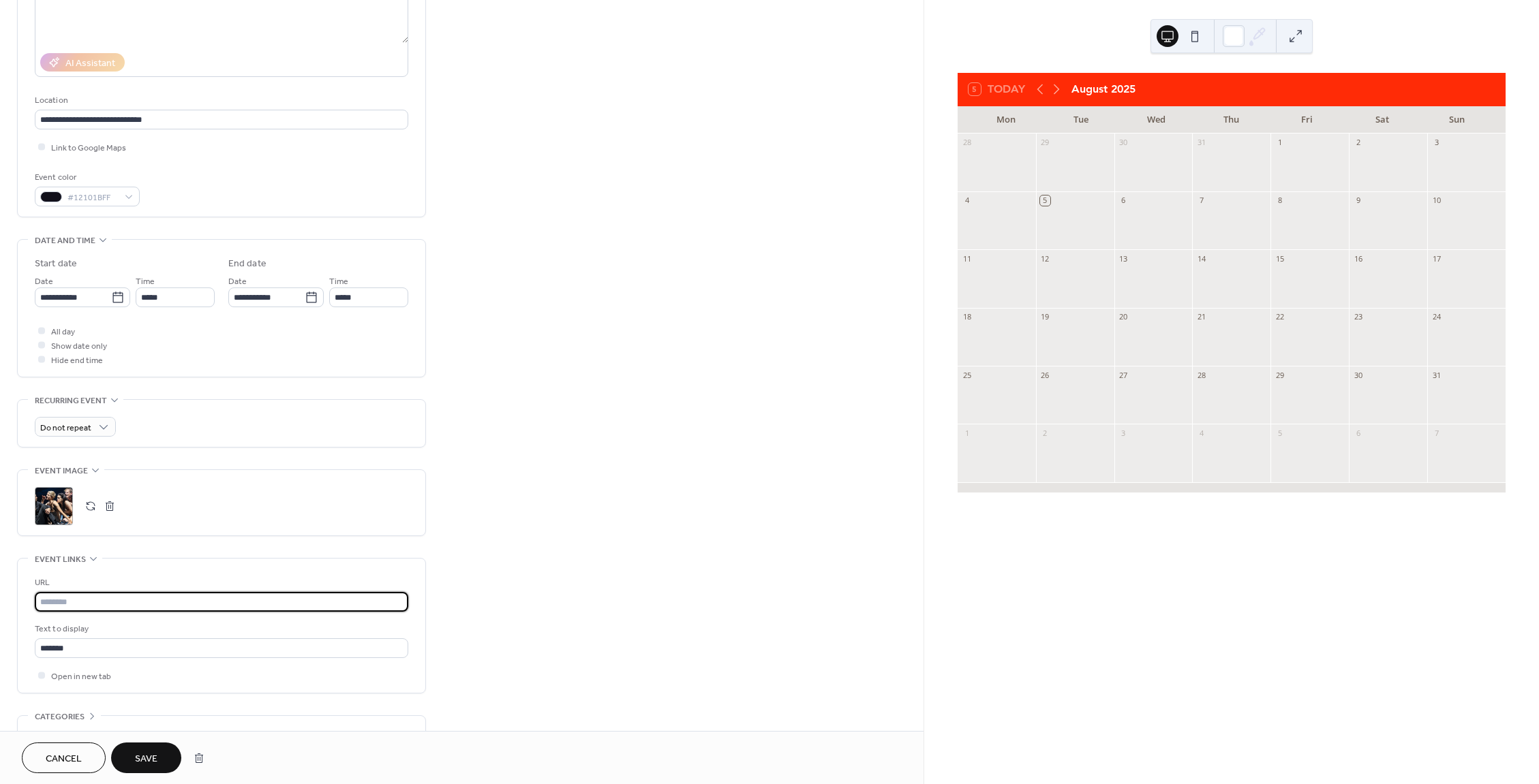 paste on "**********" 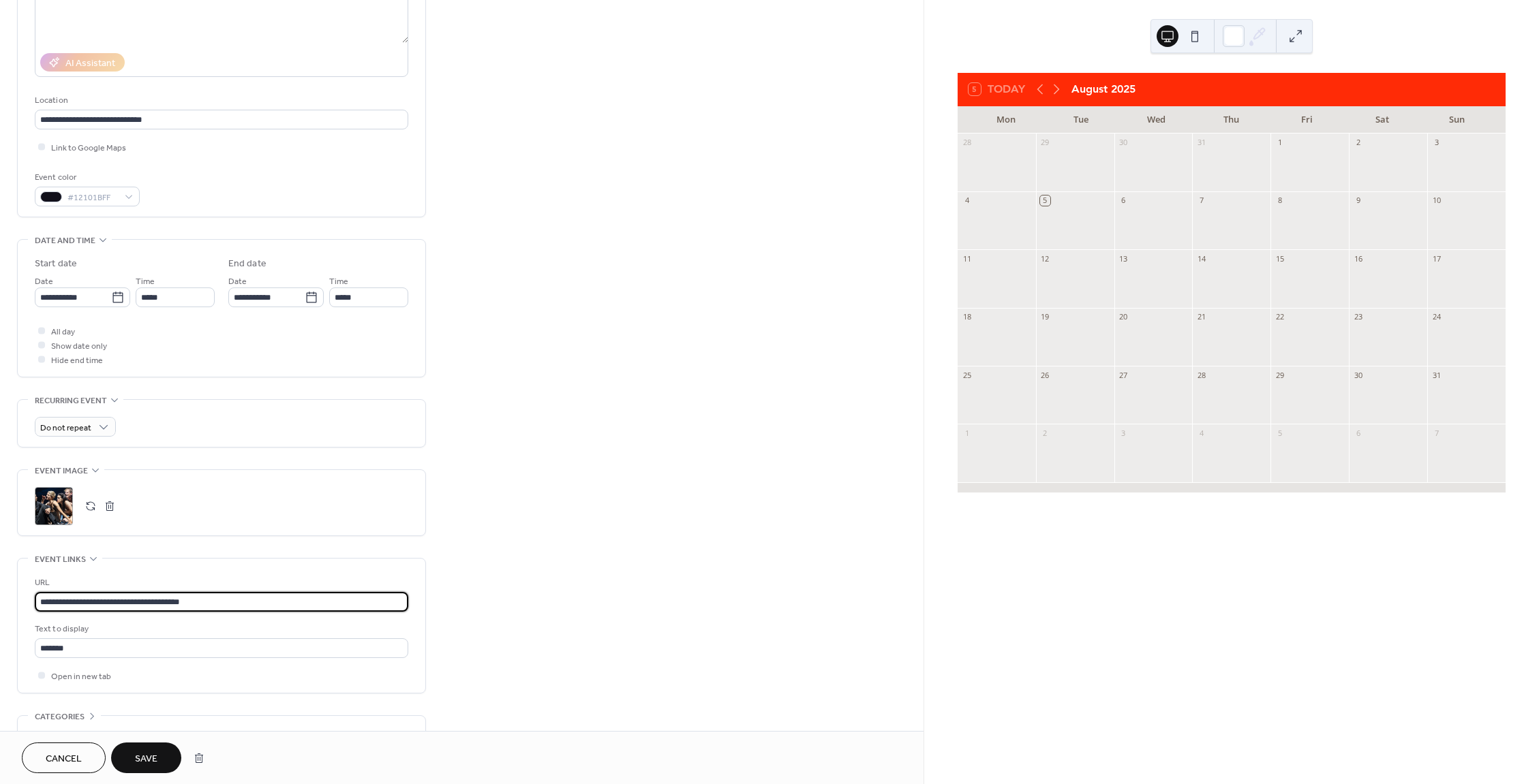 click on "**********" at bounding box center [222, 601] 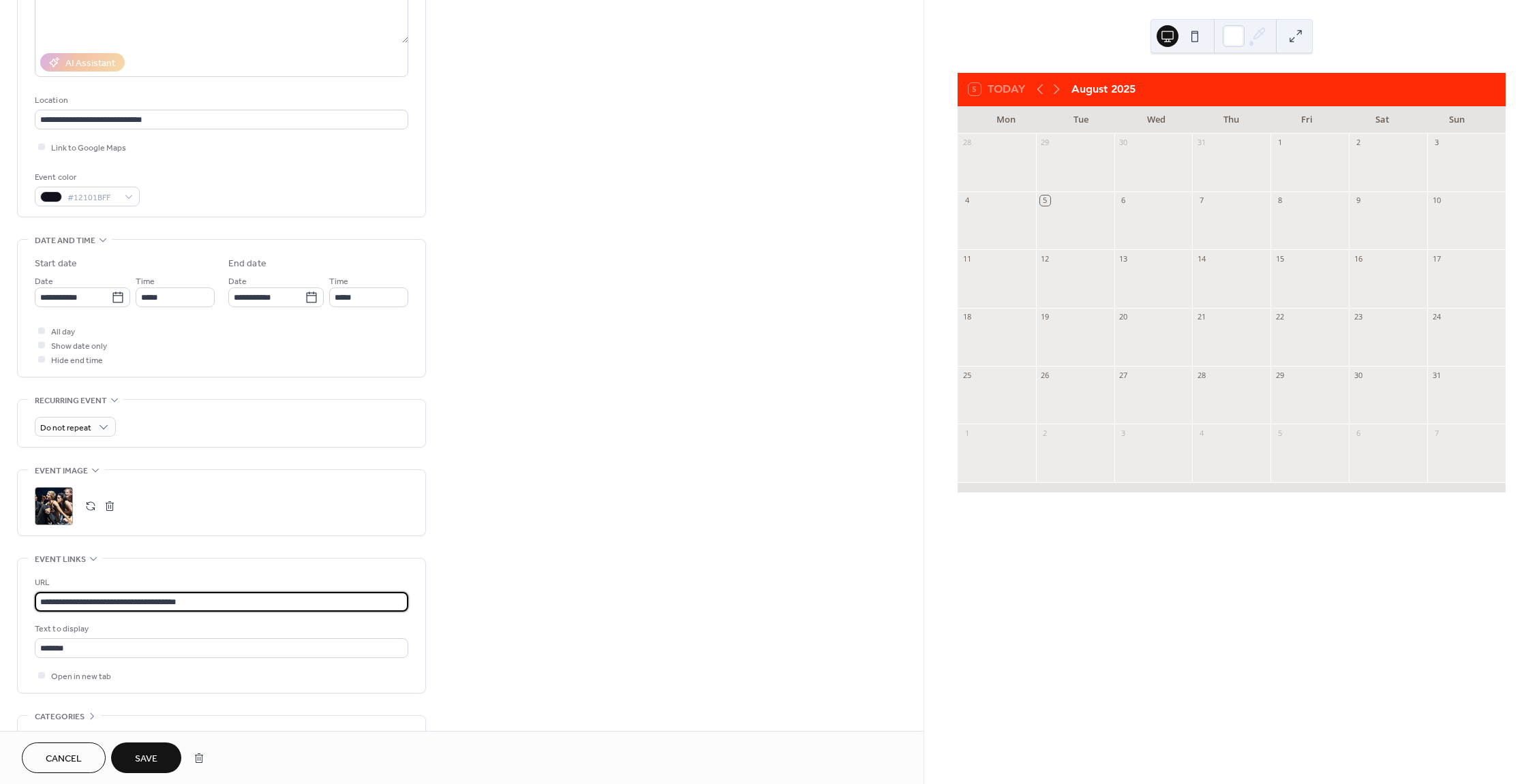 type on "**********" 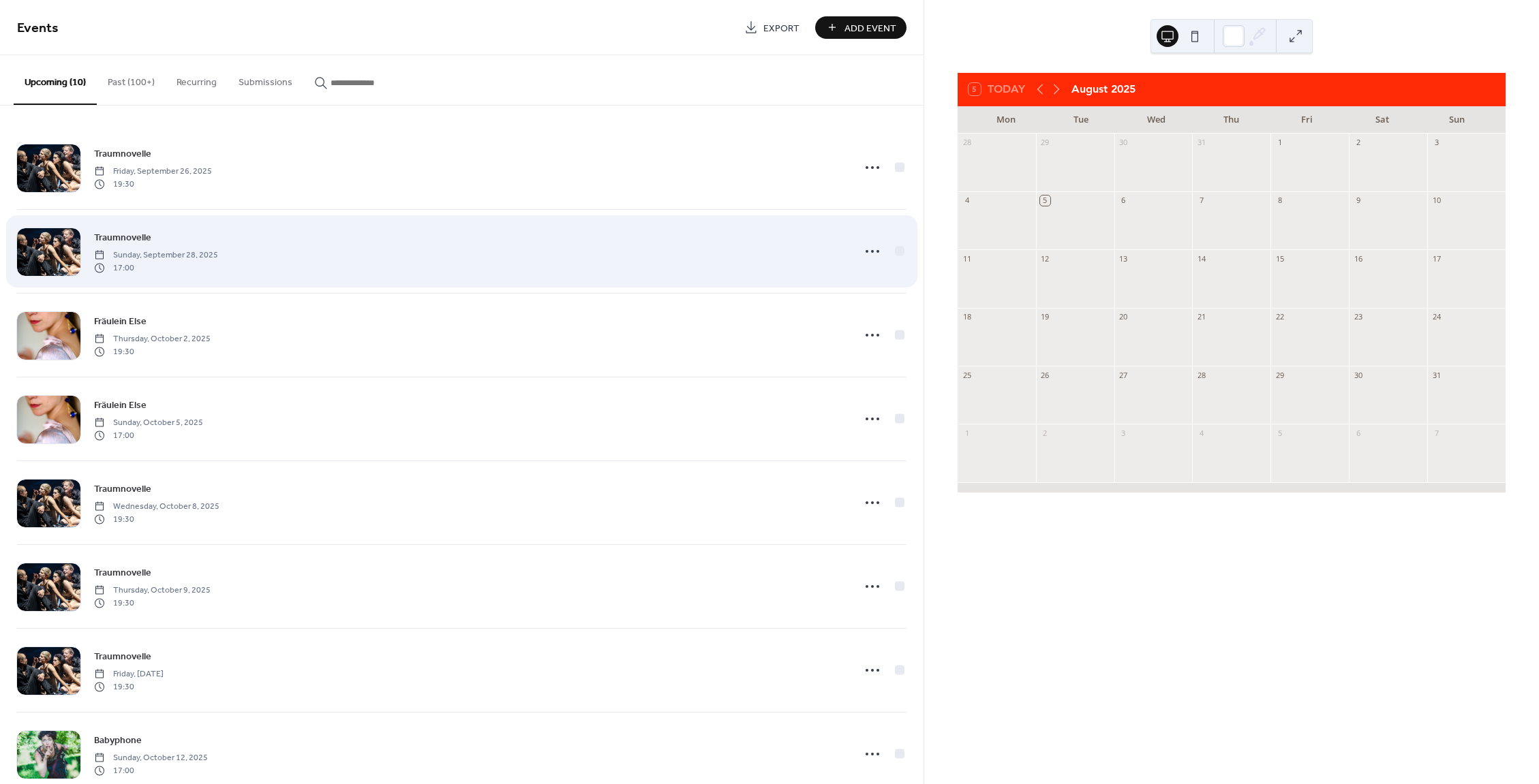scroll, scrollTop: 0, scrollLeft: 0, axis: both 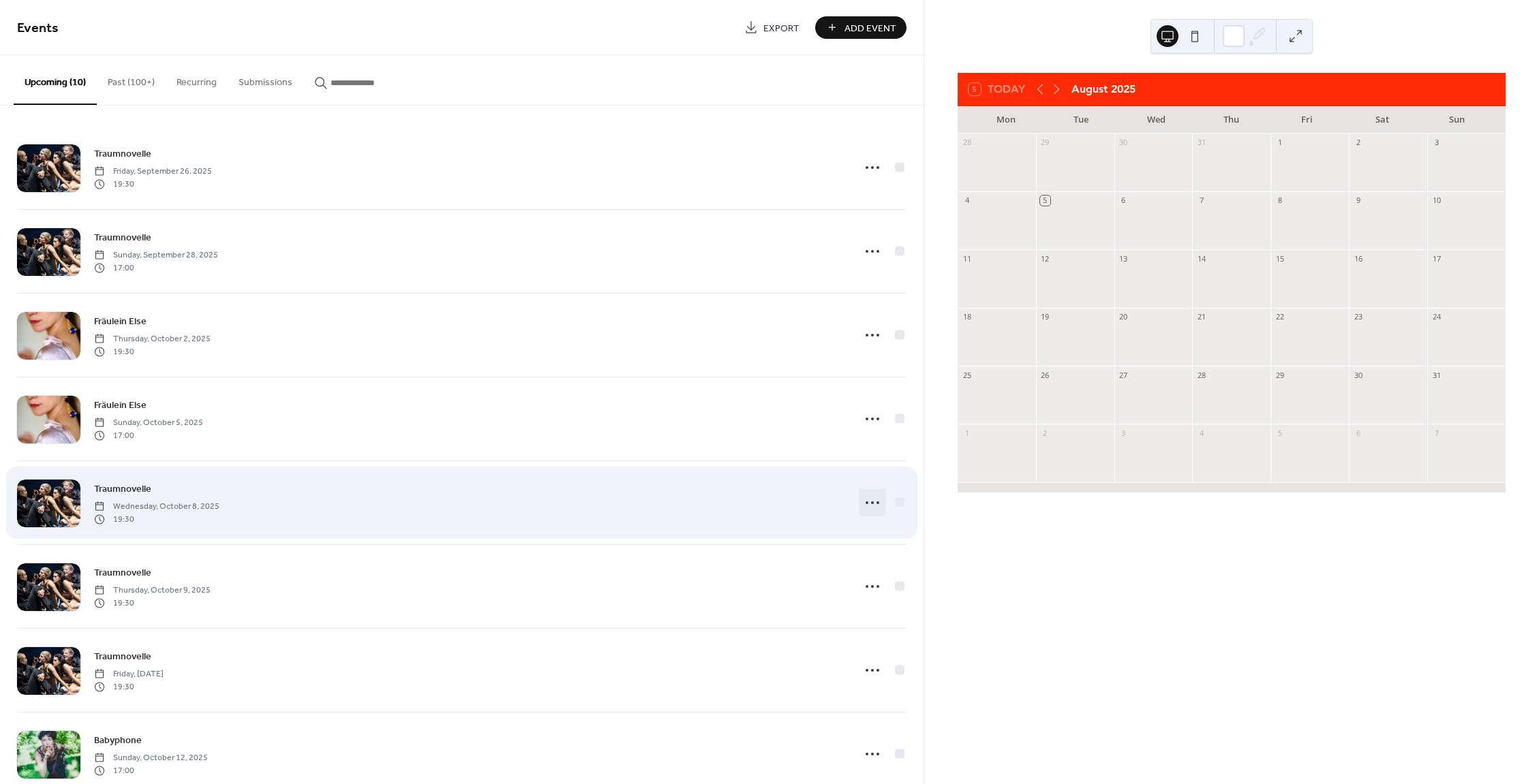 click 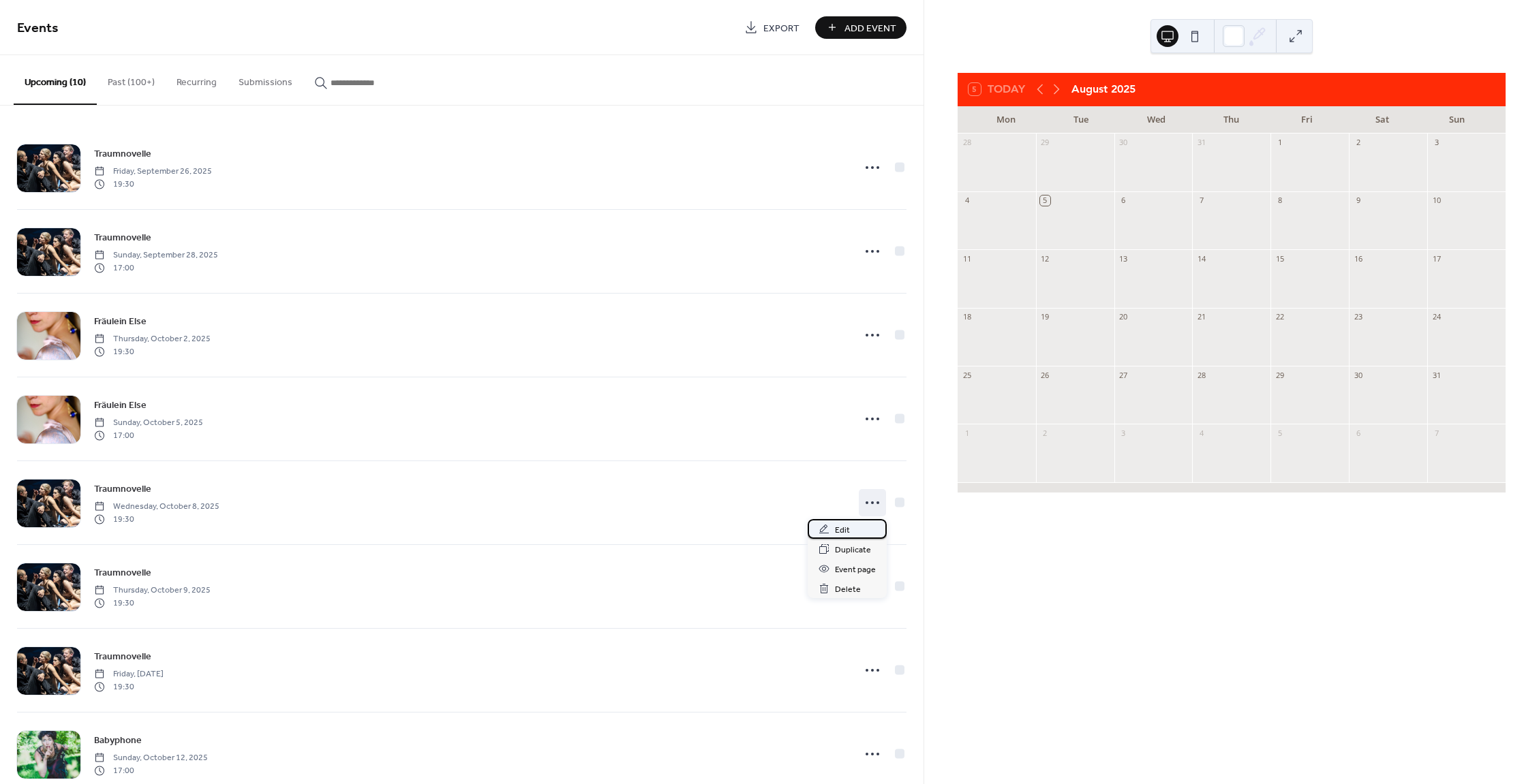 click on "Edit" at bounding box center [847, 529] 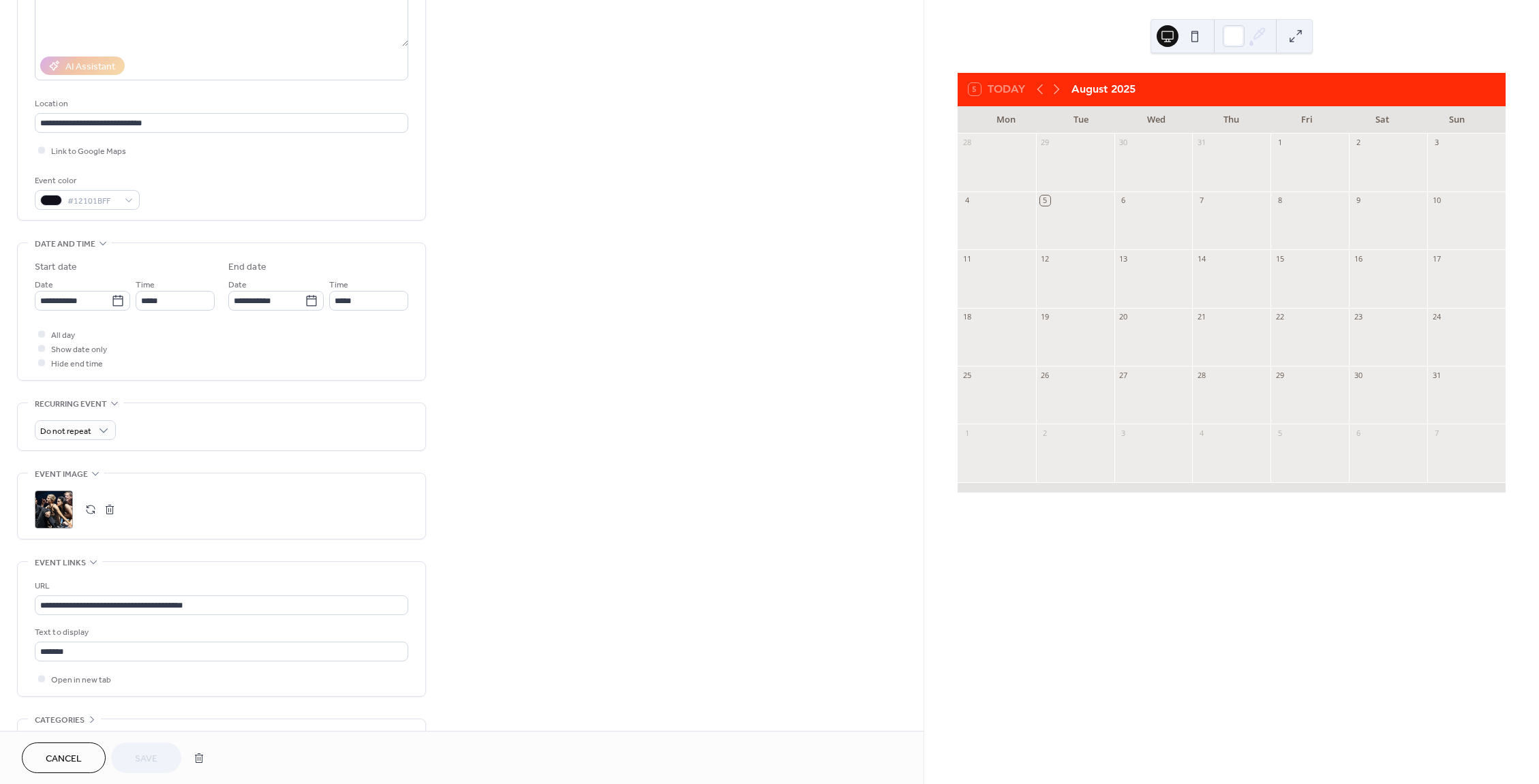 scroll, scrollTop: 204, scrollLeft: 0, axis: vertical 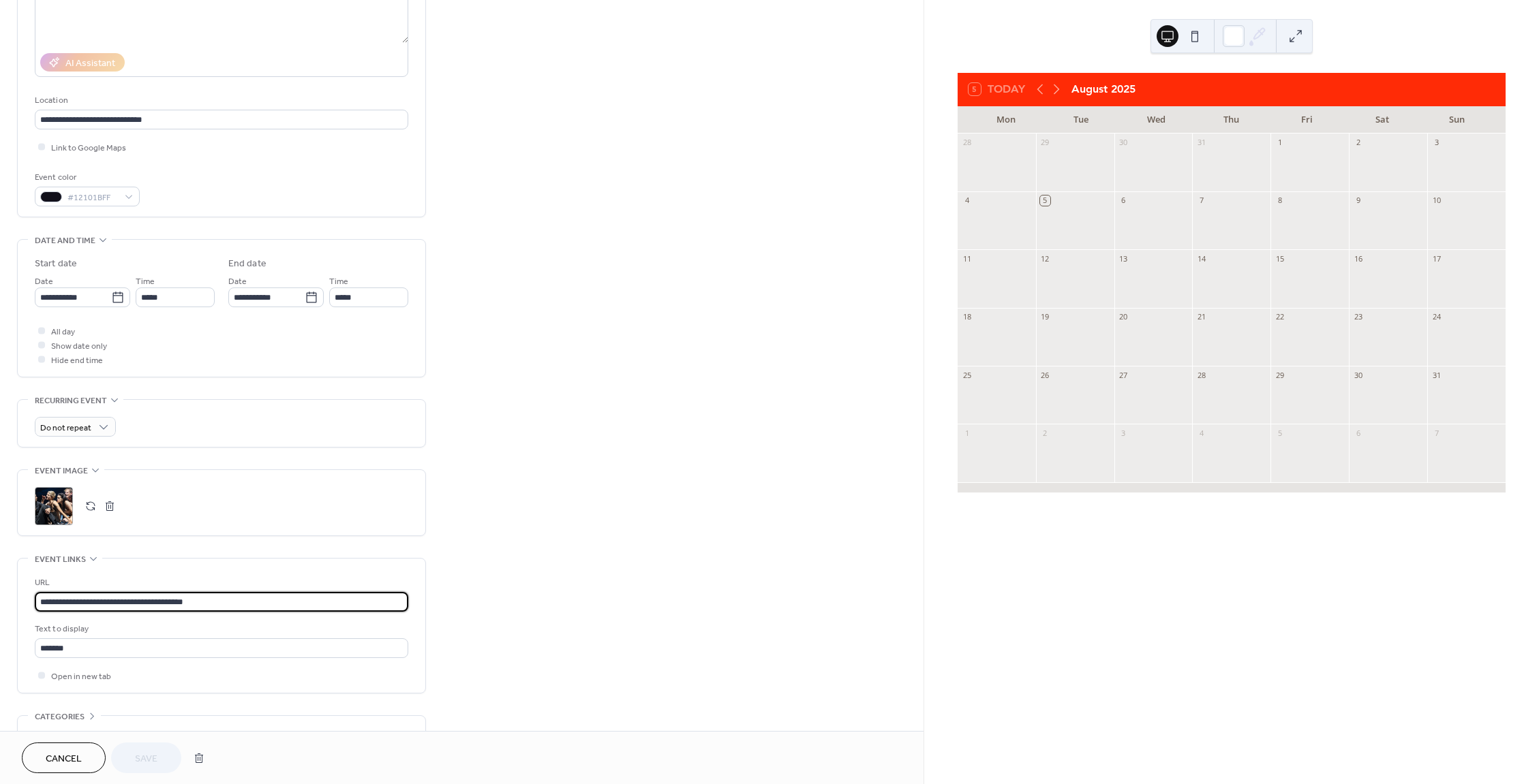 drag, startPoint x: 204, startPoint y: 604, endPoint x: 36, endPoint y: 601, distance: 168.0268 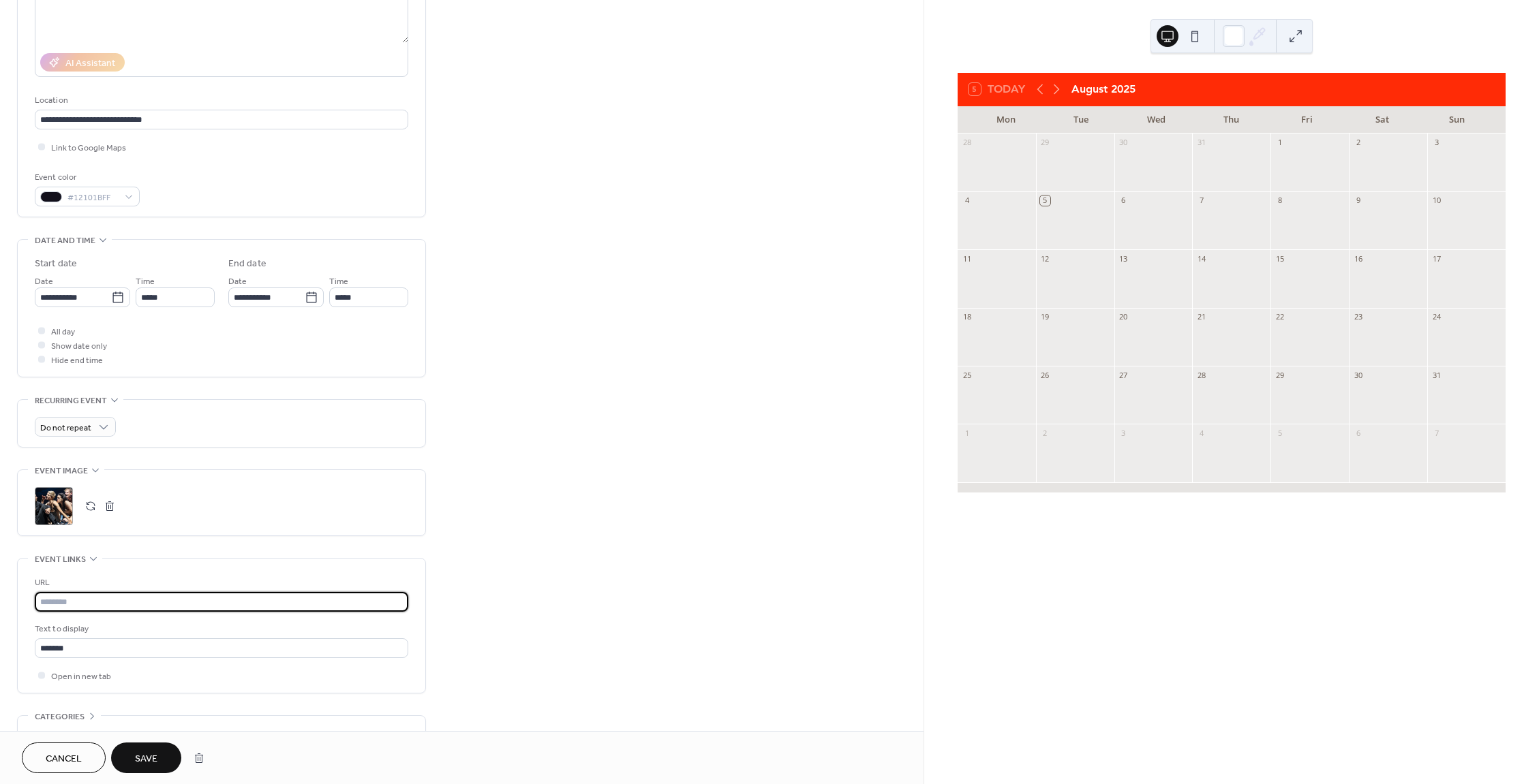paste on "**********" 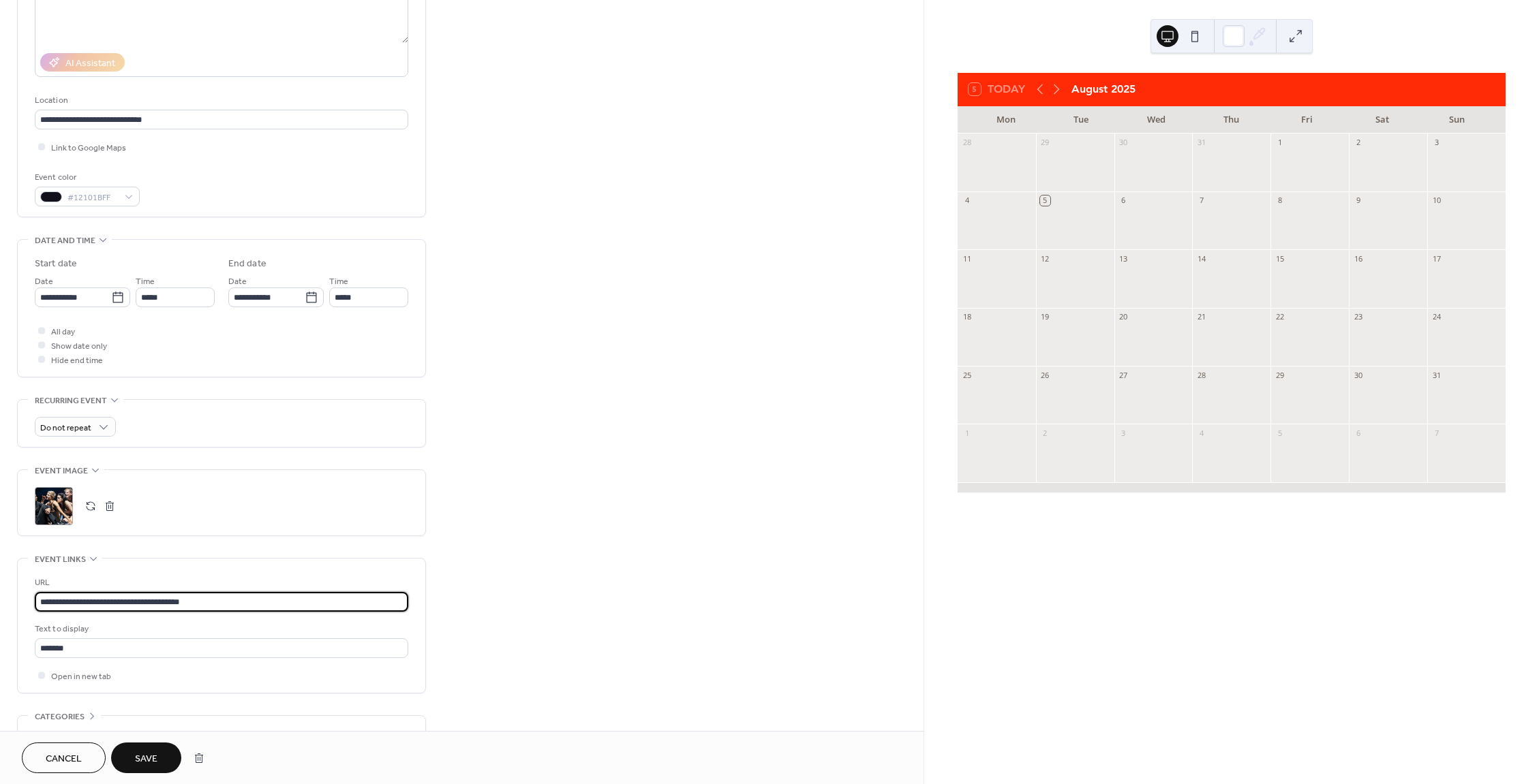 type on "**********" 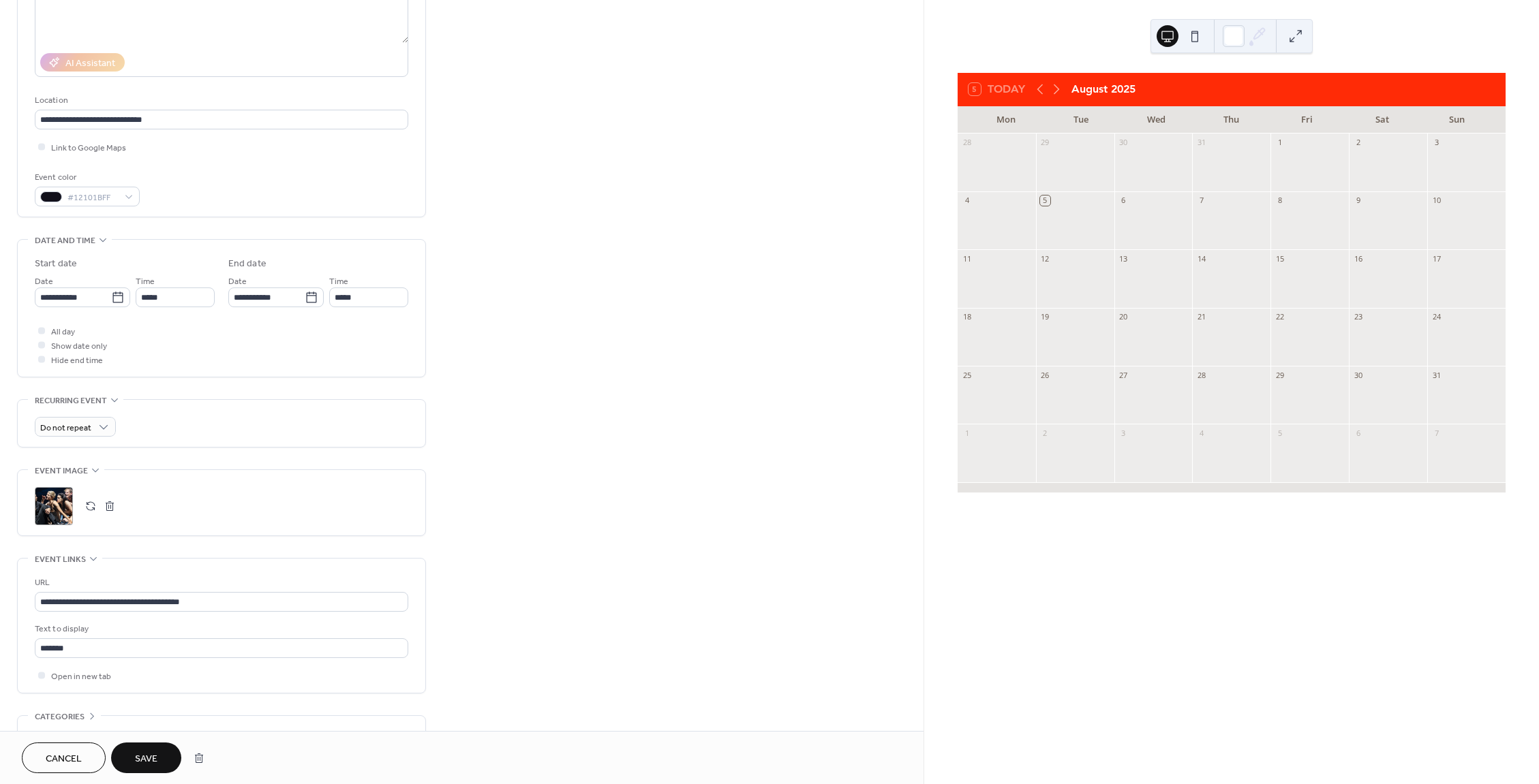 click on "Save" at bounding box center [146, 759] 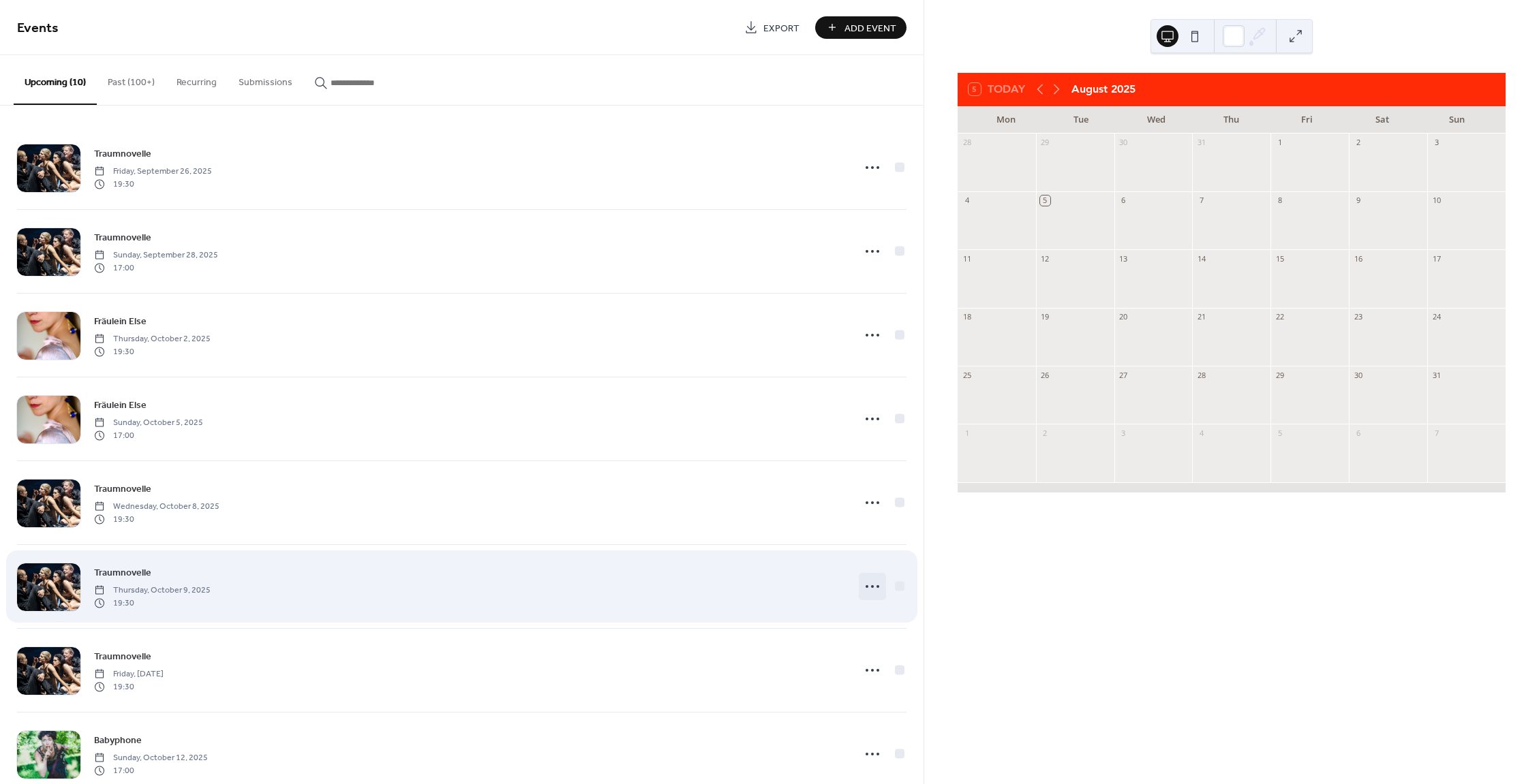 click 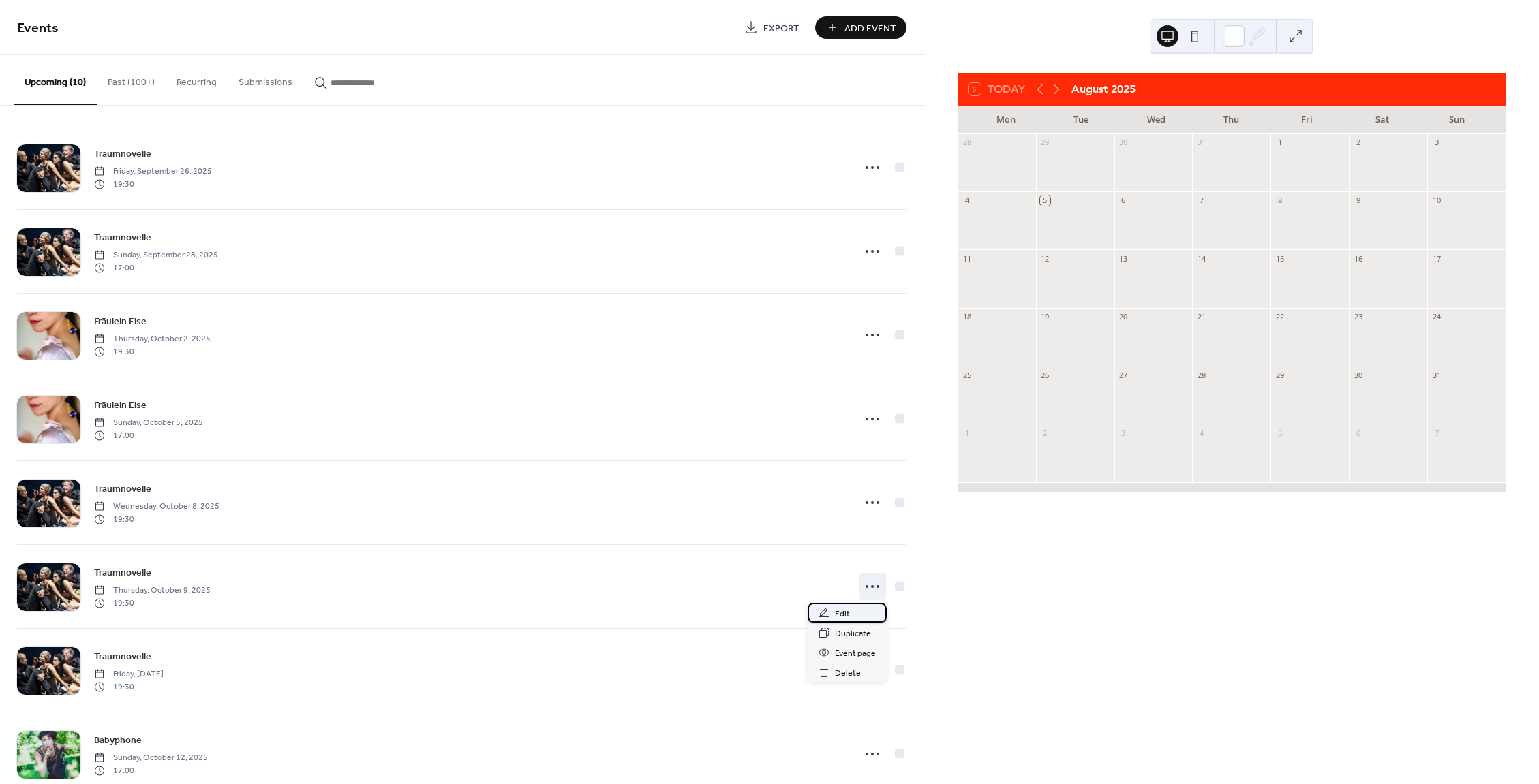 click on "Edit" at bounding box center [842, 614] 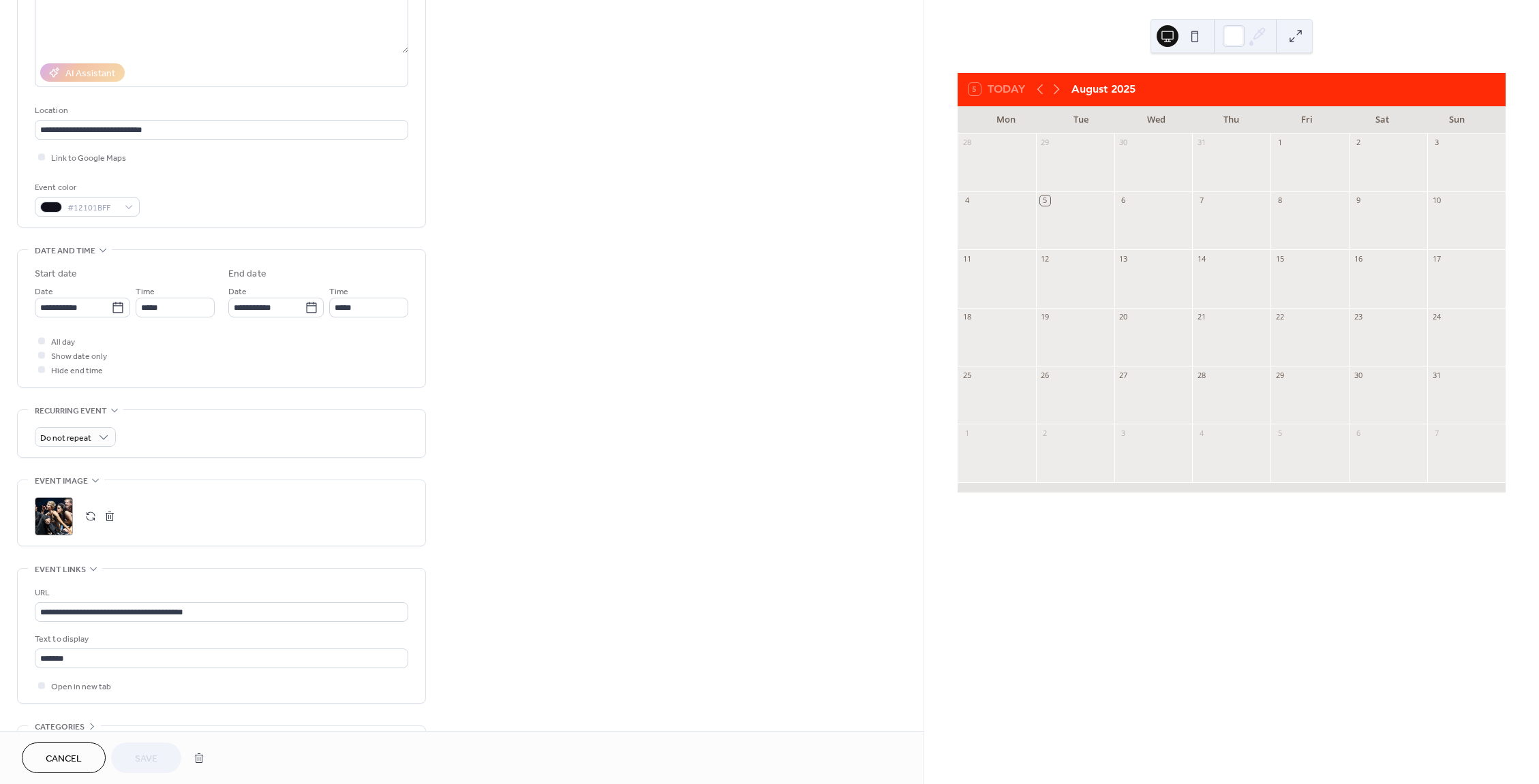 scroll, scrollTop: 204, scrollLeft: 0, axis: vertical 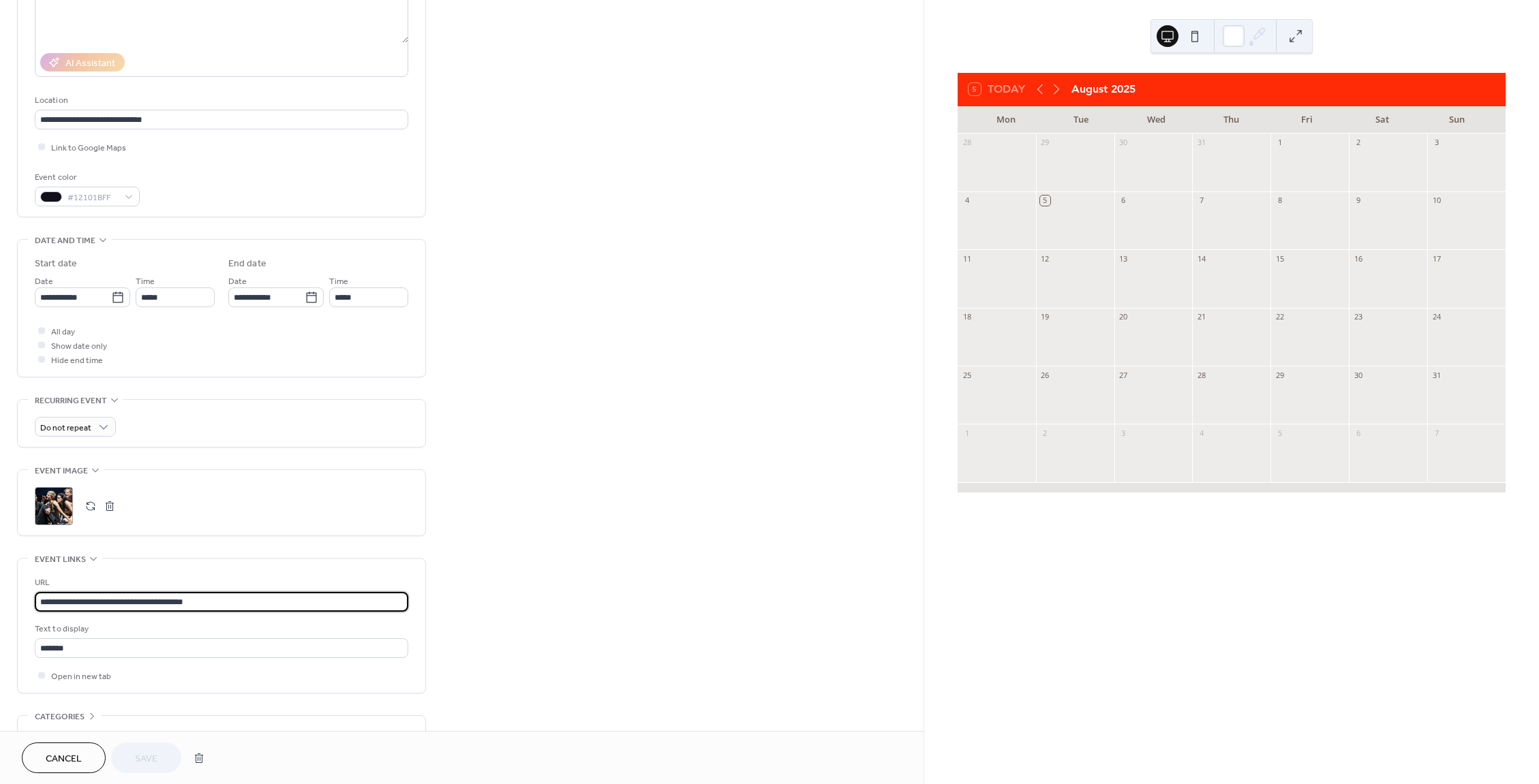 drag, startPoint x: 204, startPoint y: 608, endPoint x: 15, endPoint y: 603, distance: 189.06613 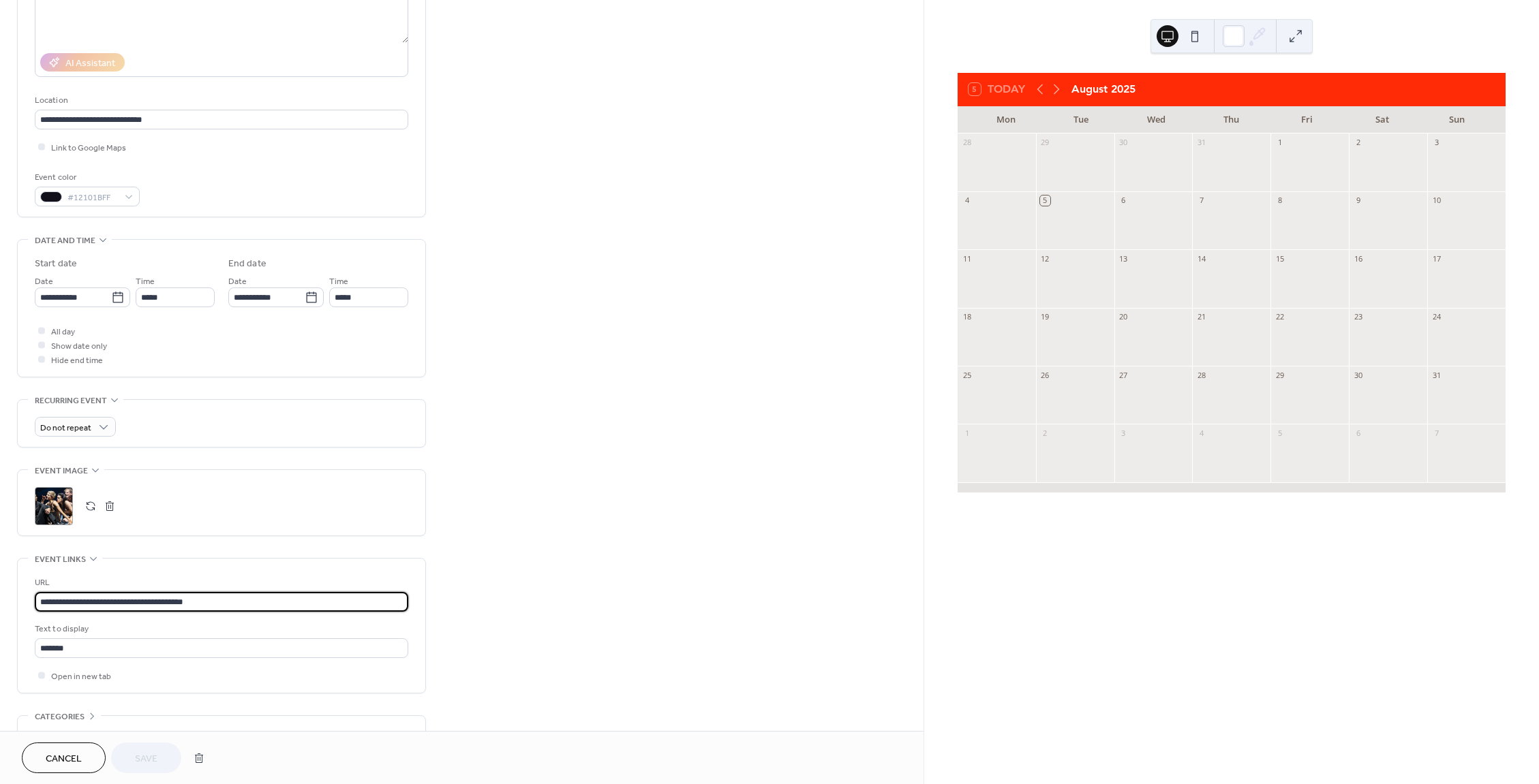 click on "**********" at bounding box center (222, 601) 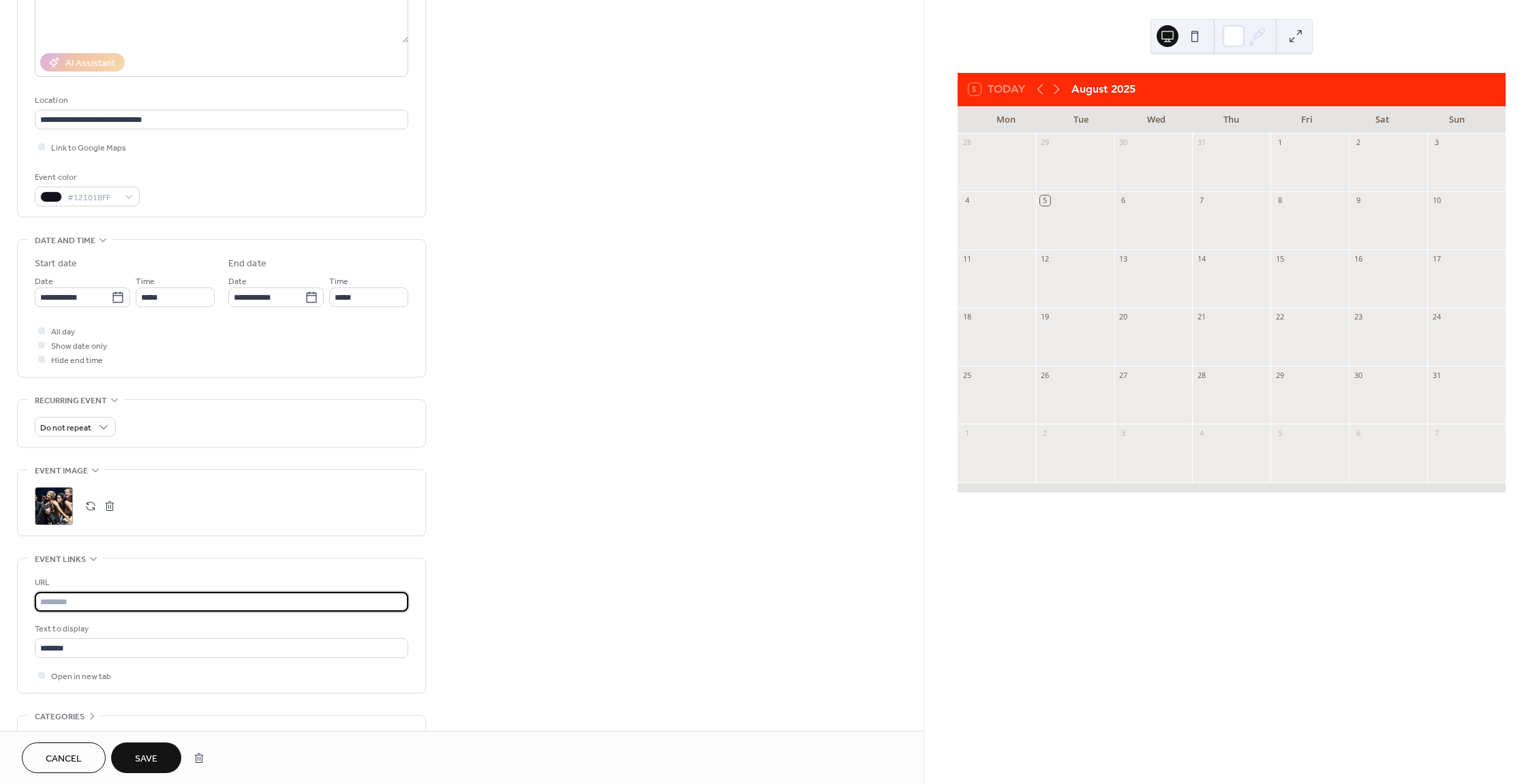 paste on "**********" 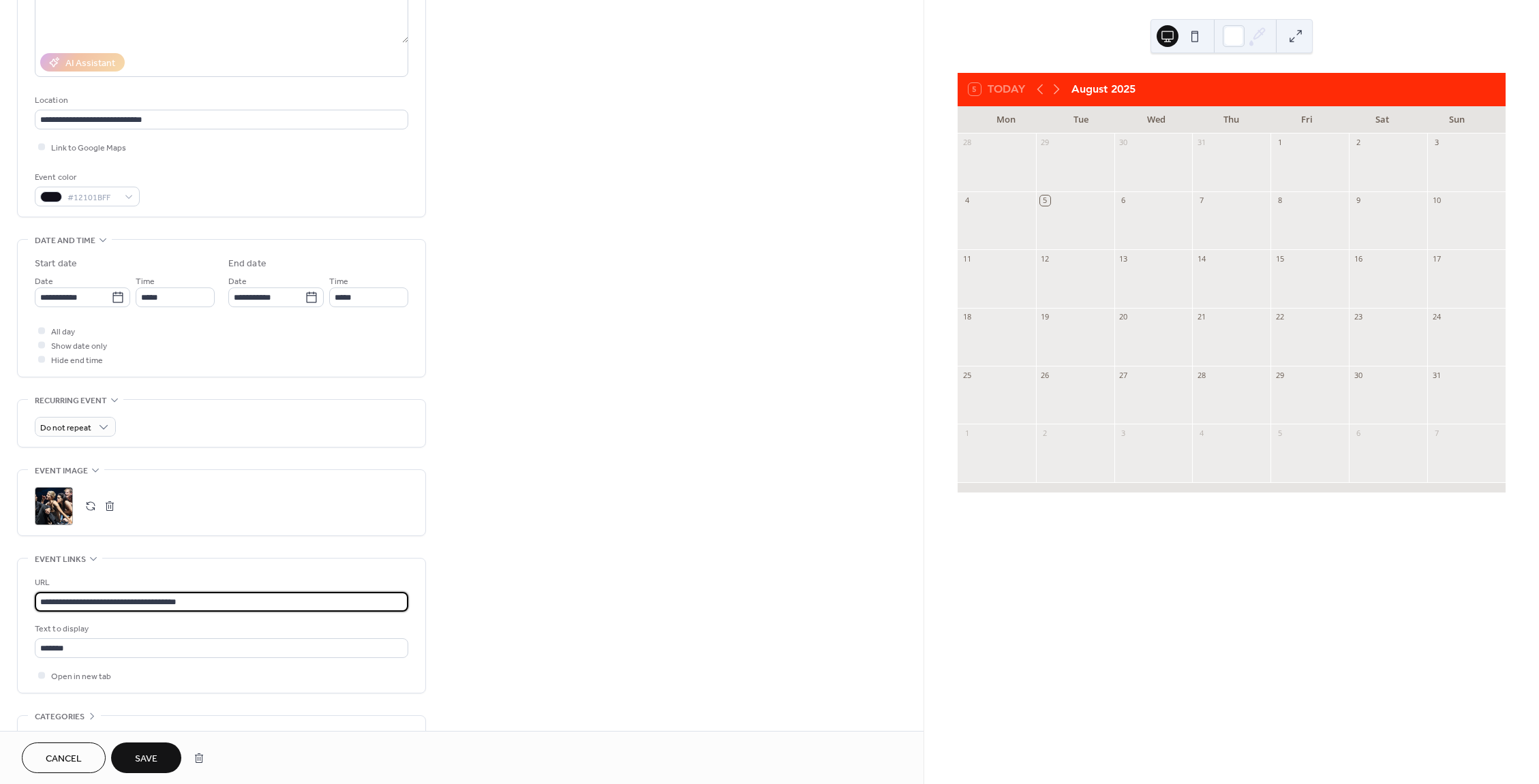 type on "**********" 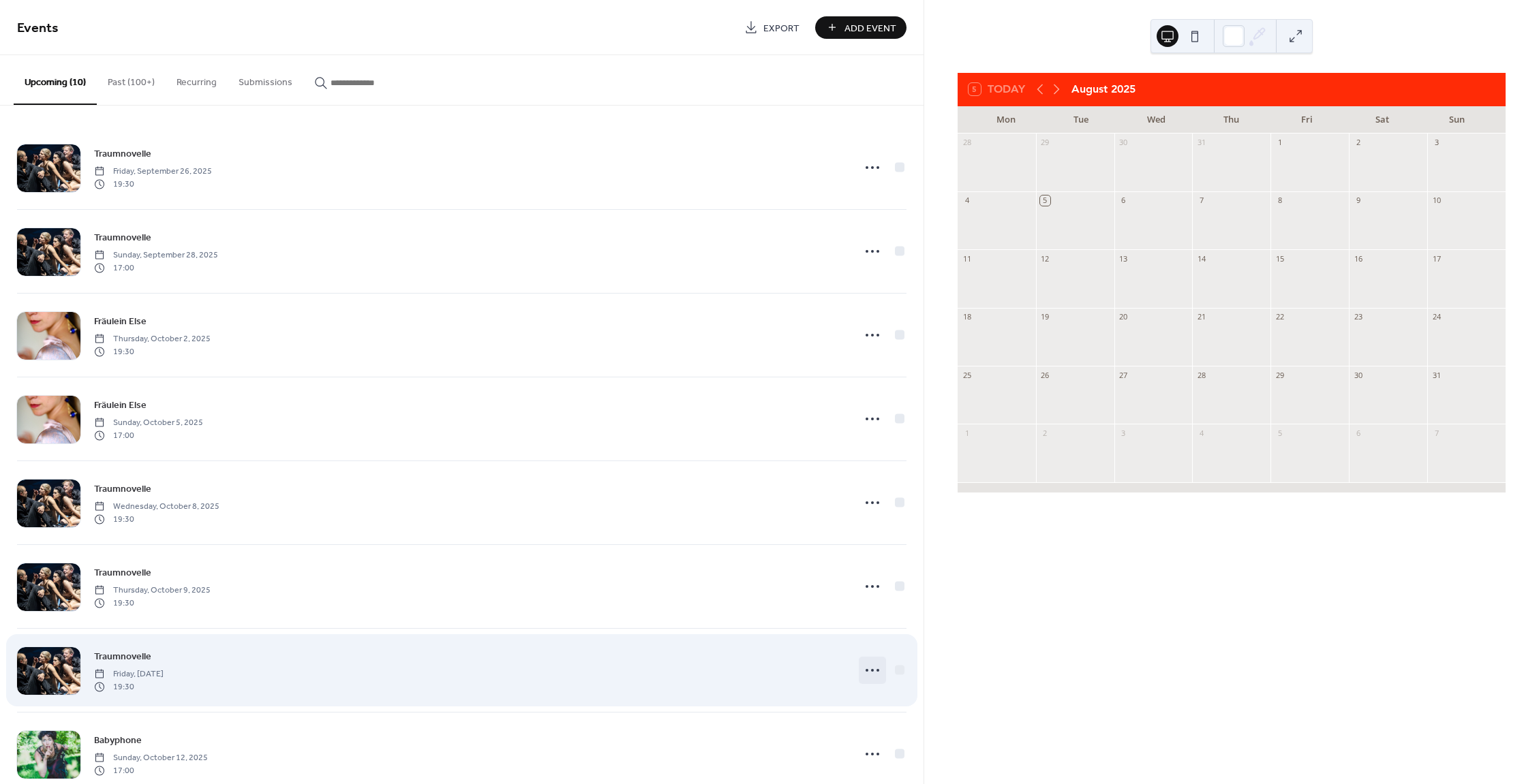 click 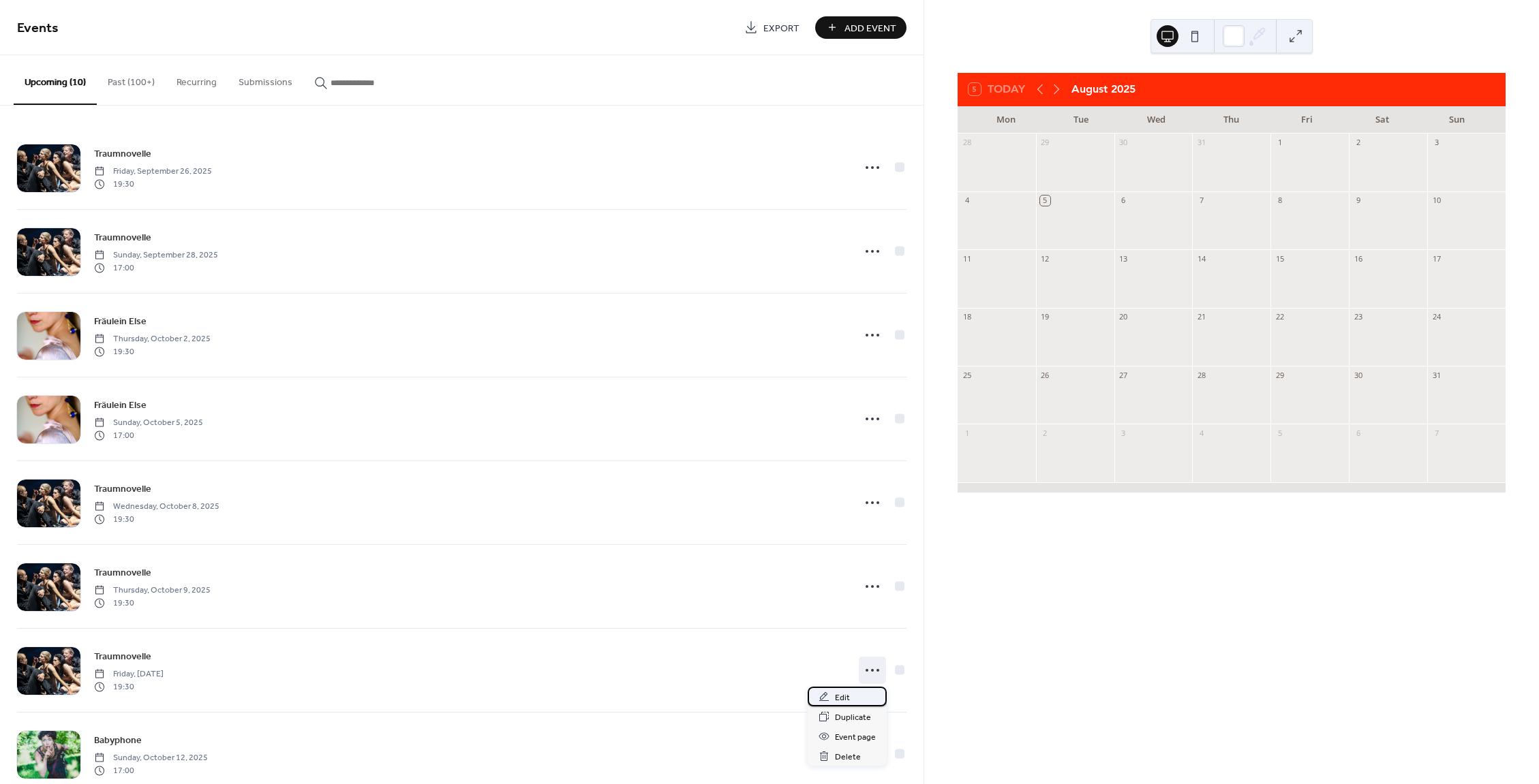 click on "Edit" at bounding box center [847, 696] 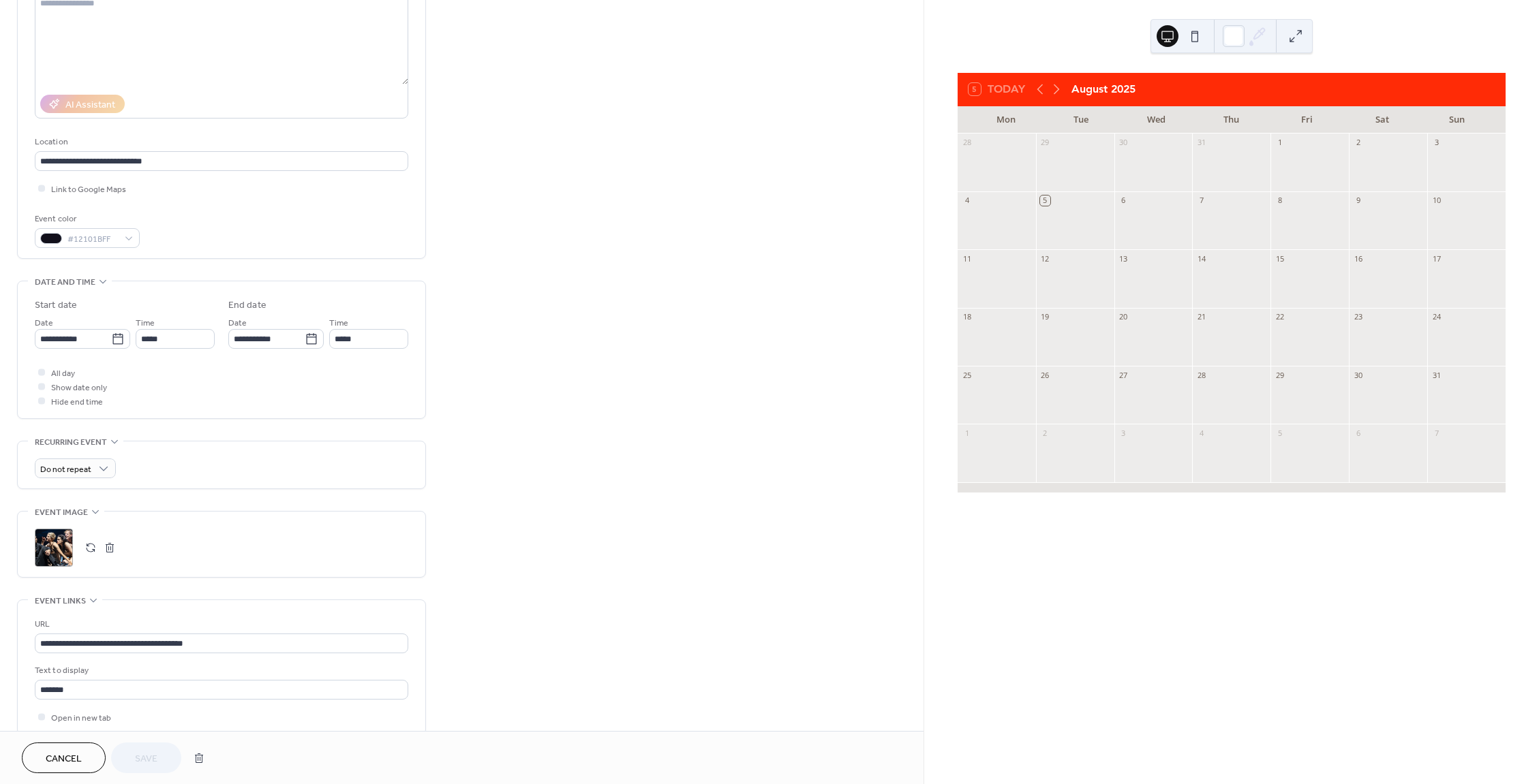 scroll, scrollTop: 163, scrollLeft: 0, axis: vertical 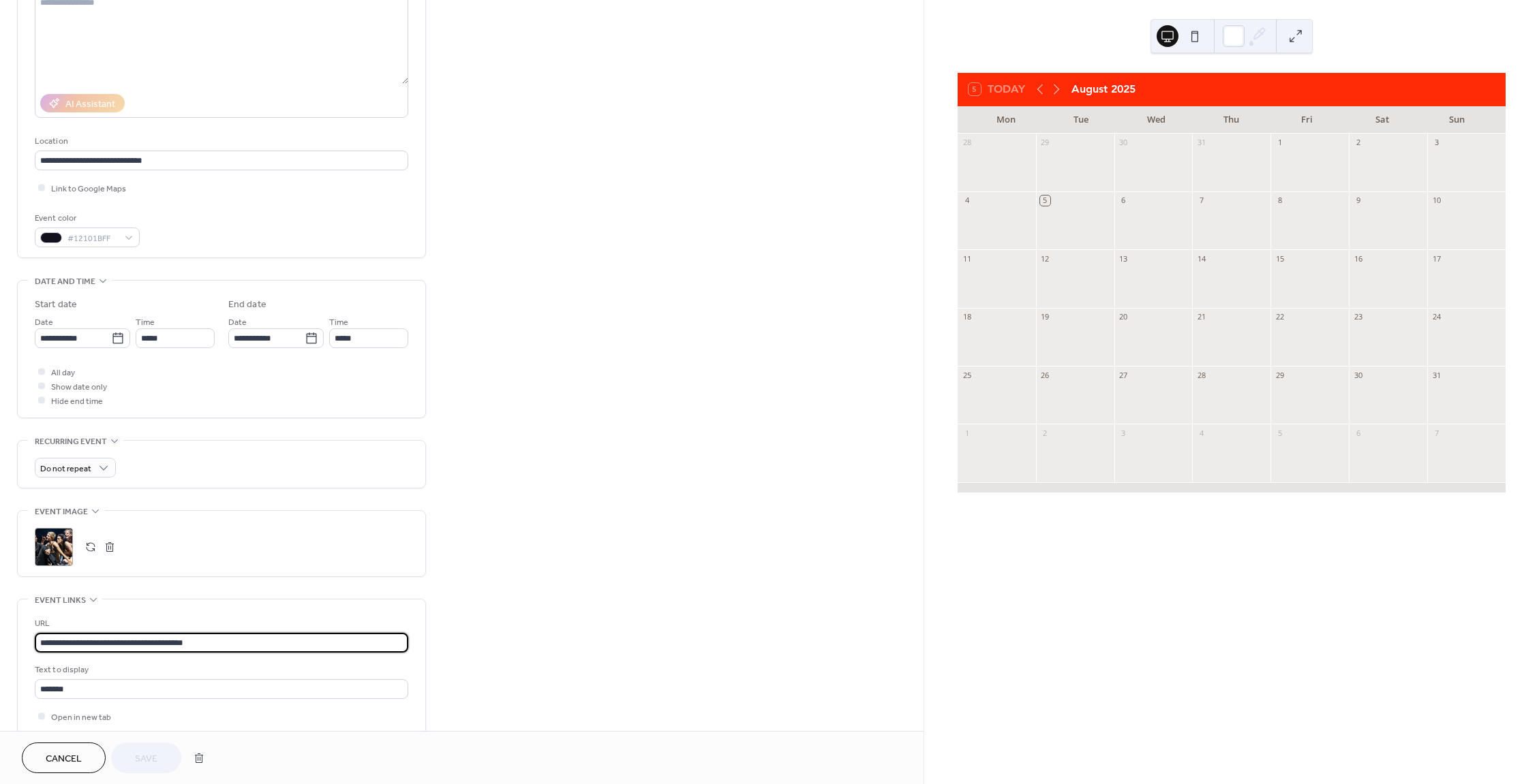 drag, startPoint x: 199, startPoint y: 647, endPoint x: 31, endPoint y: 646, distance: 168.003 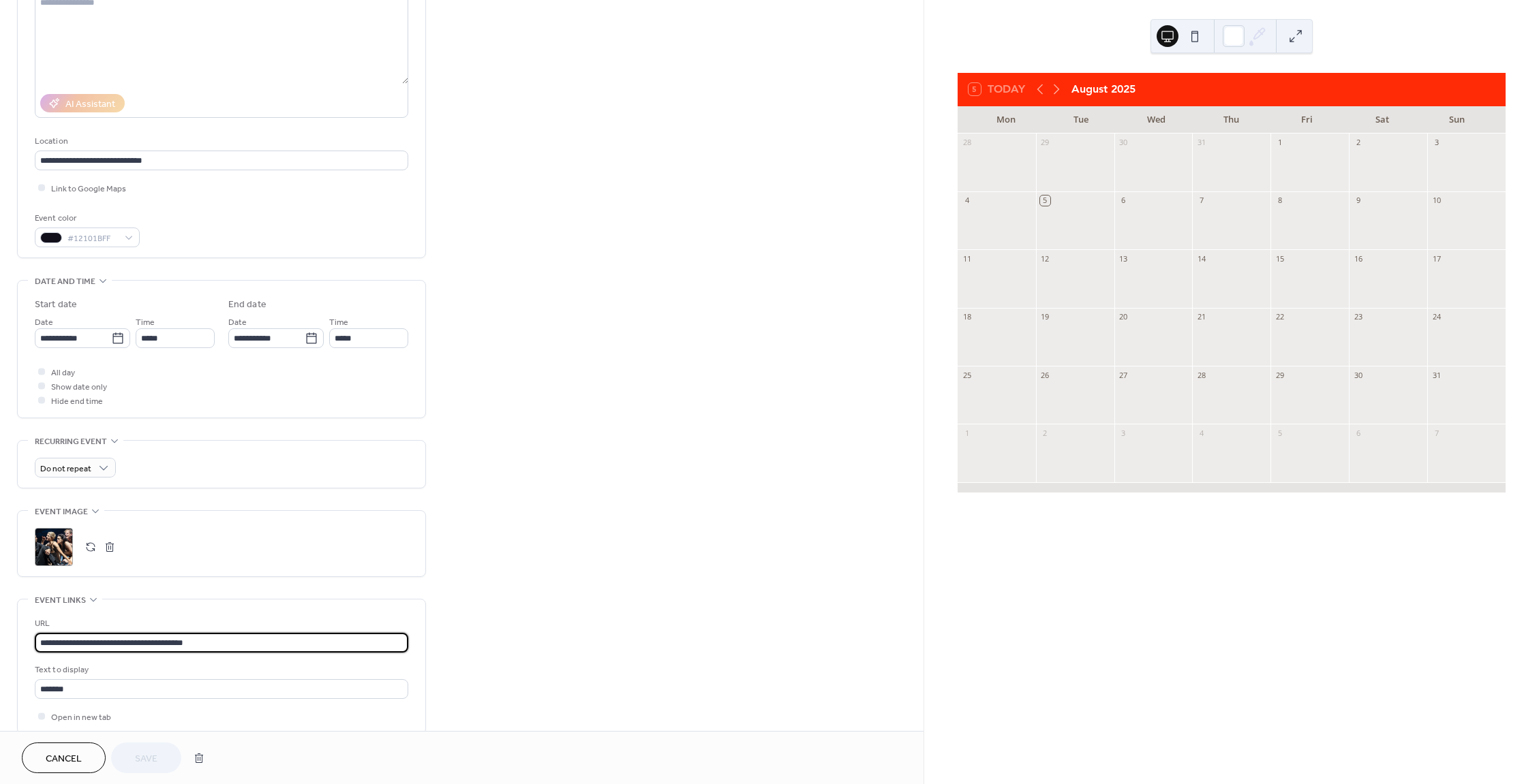 click on "**********" at bounding box center (222, 642) 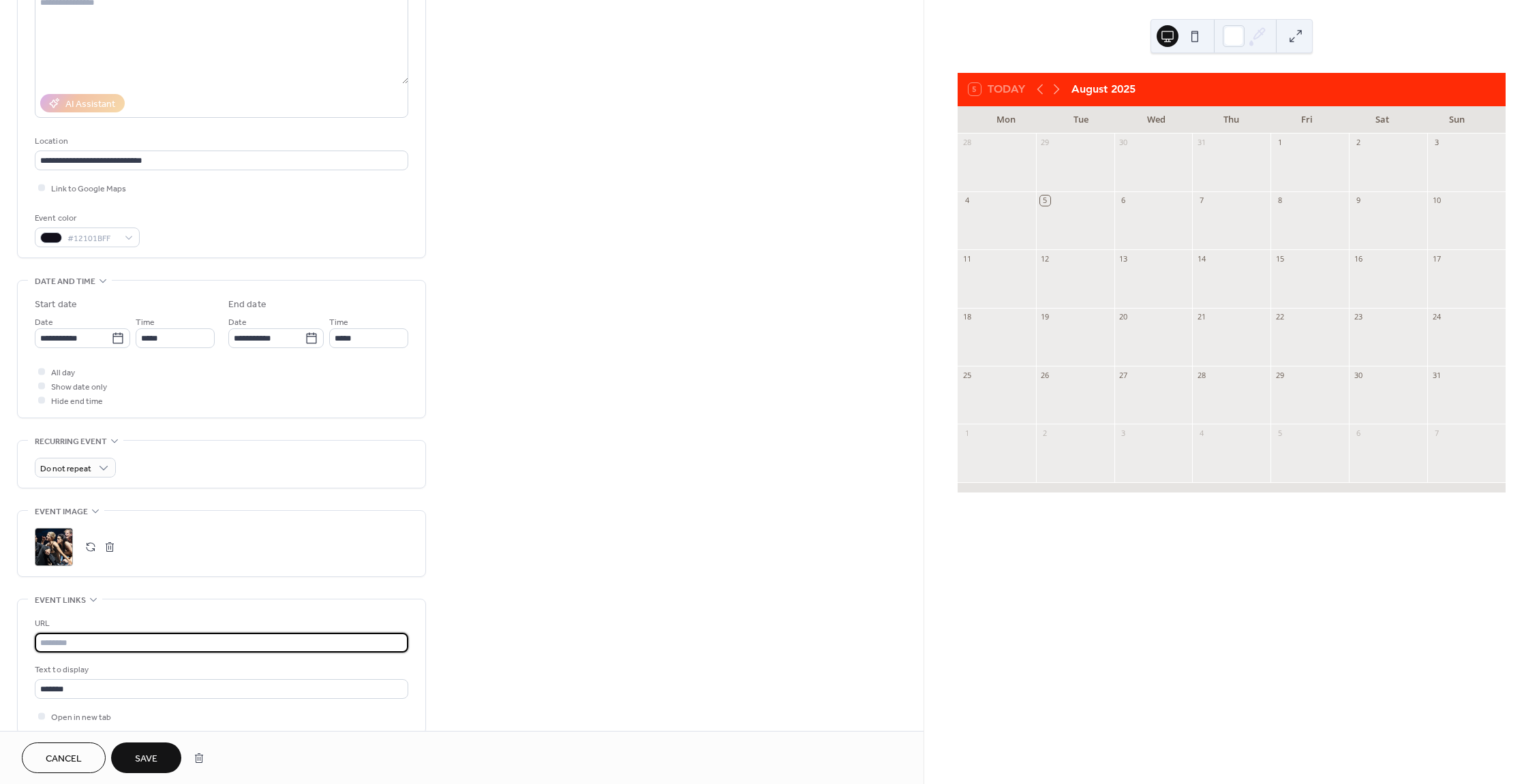 paste on "**********" 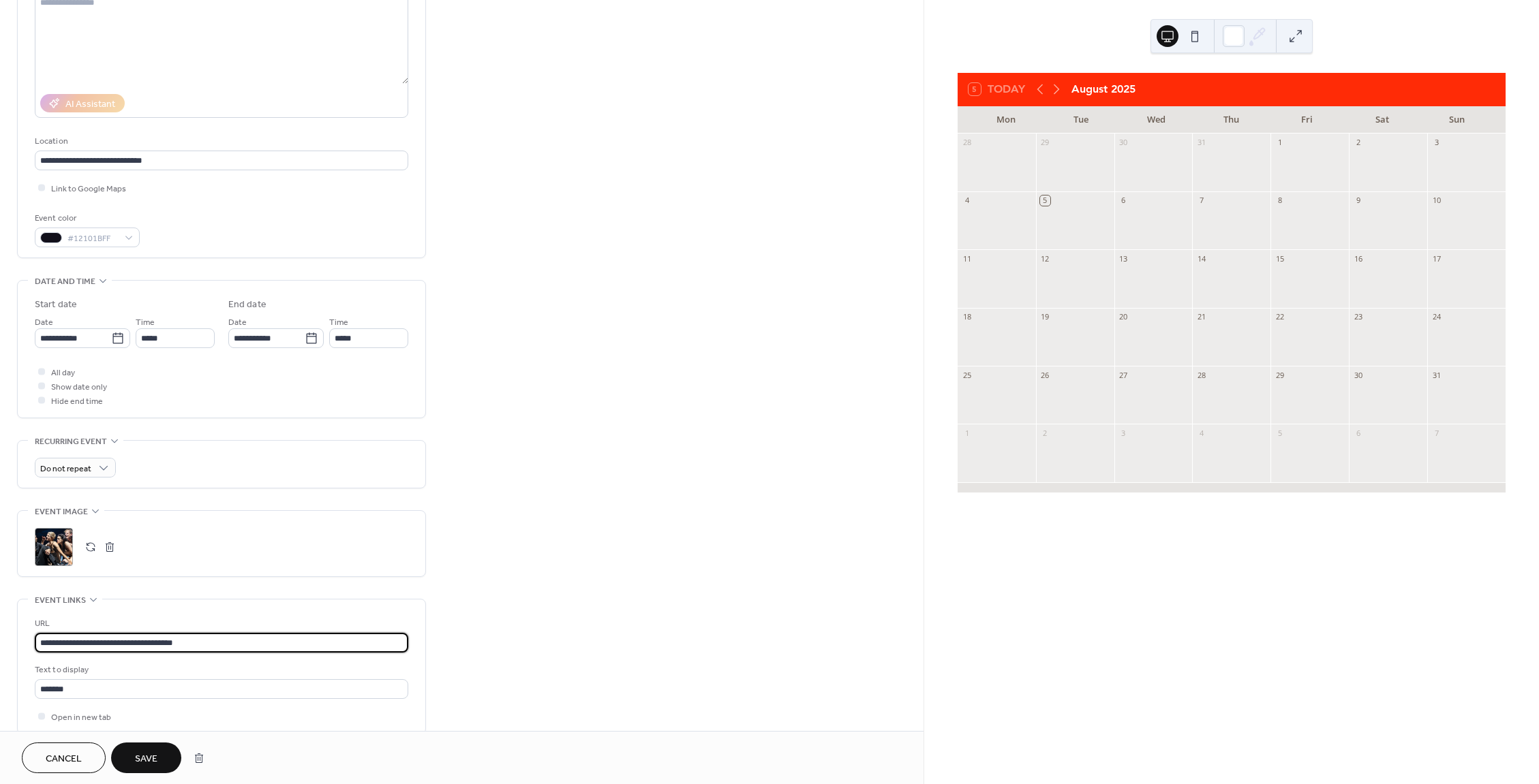 type on "**********" 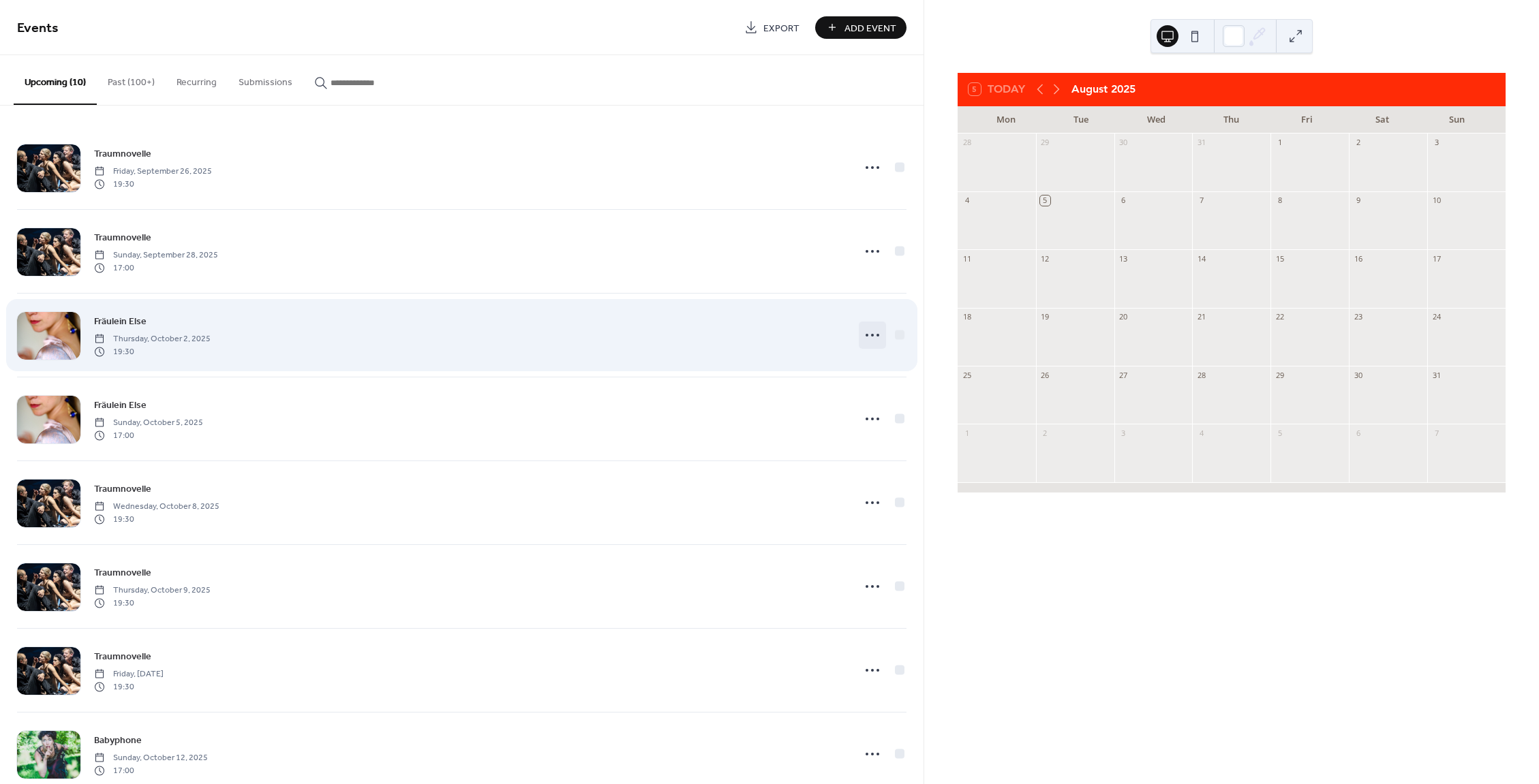 click 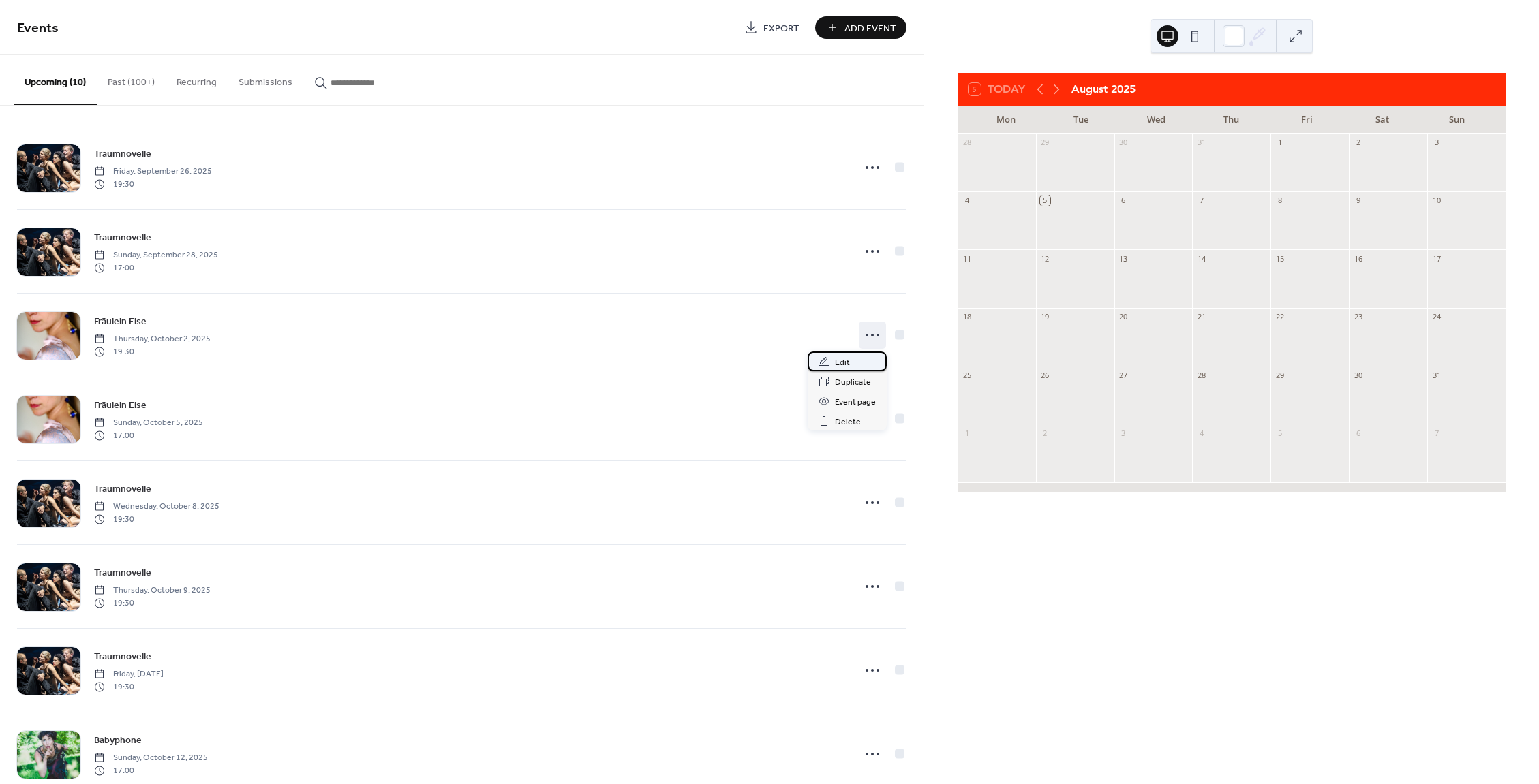 click on "Edit" at bounding box center (842, 362) 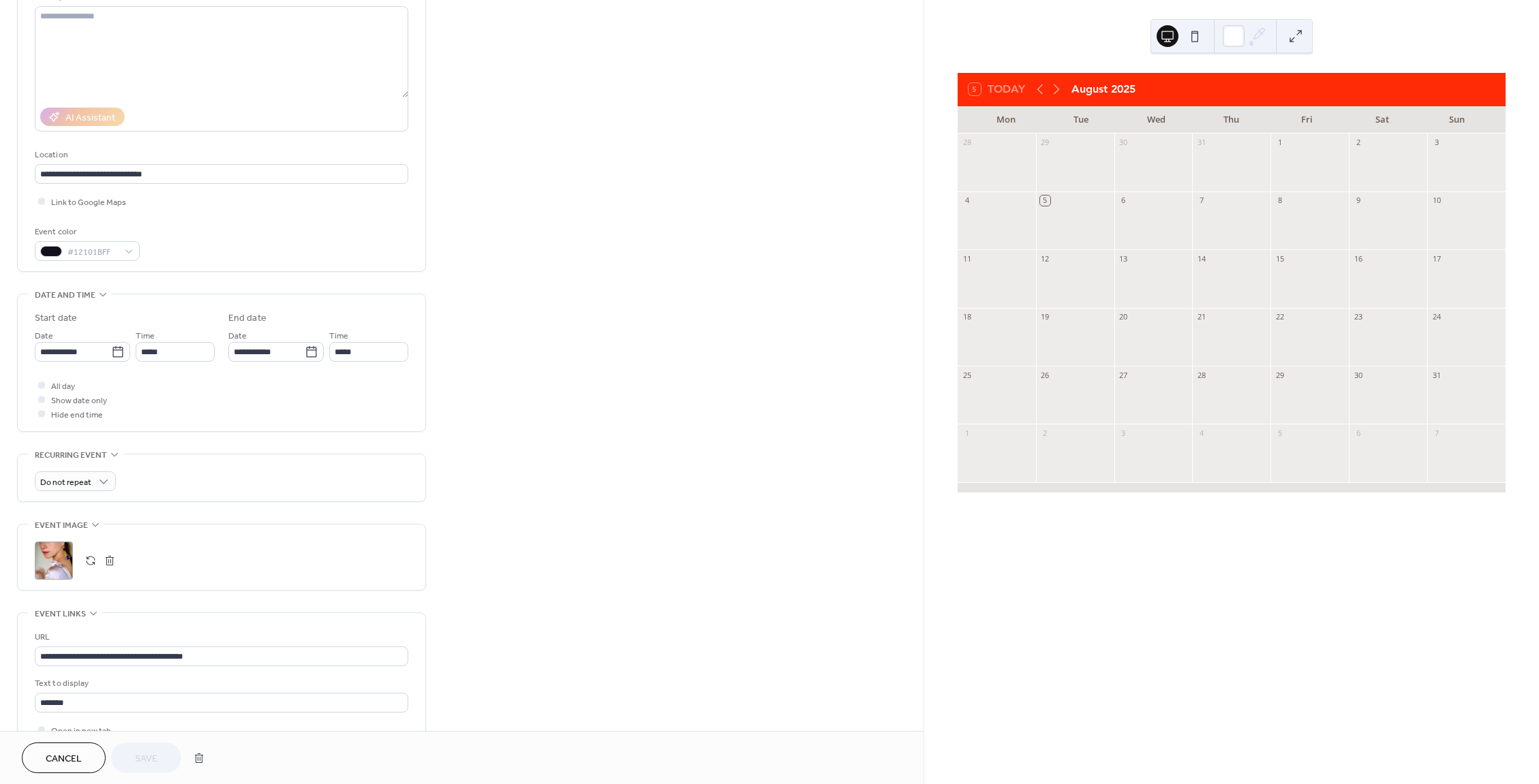 scroll, scrollTop: 204, scrollLeft: 0, axis: vertical 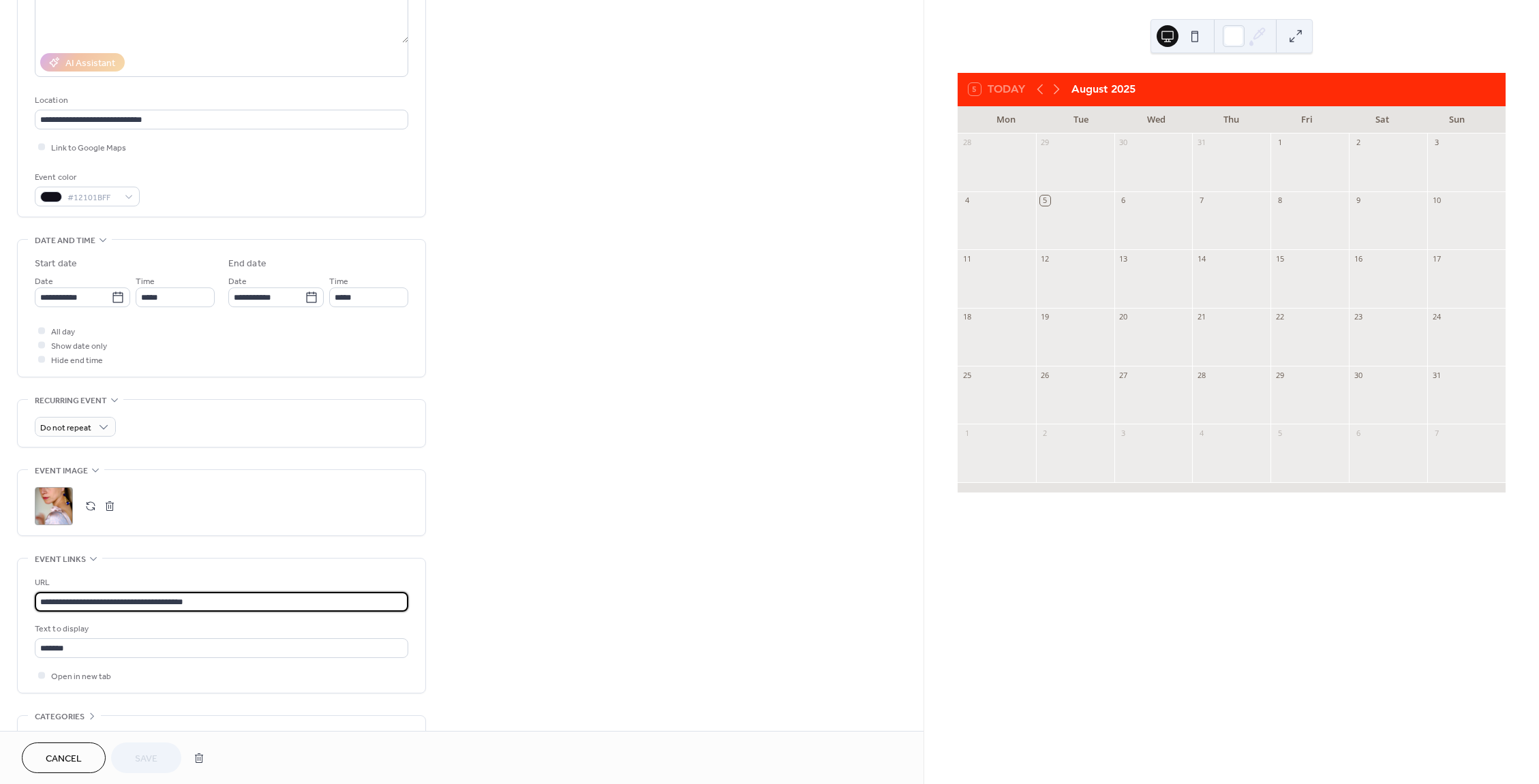 drag, startPoint x: 201, startPoint y: 605, endPoint x: 38, endPoint y: 610, distance: 163.0767 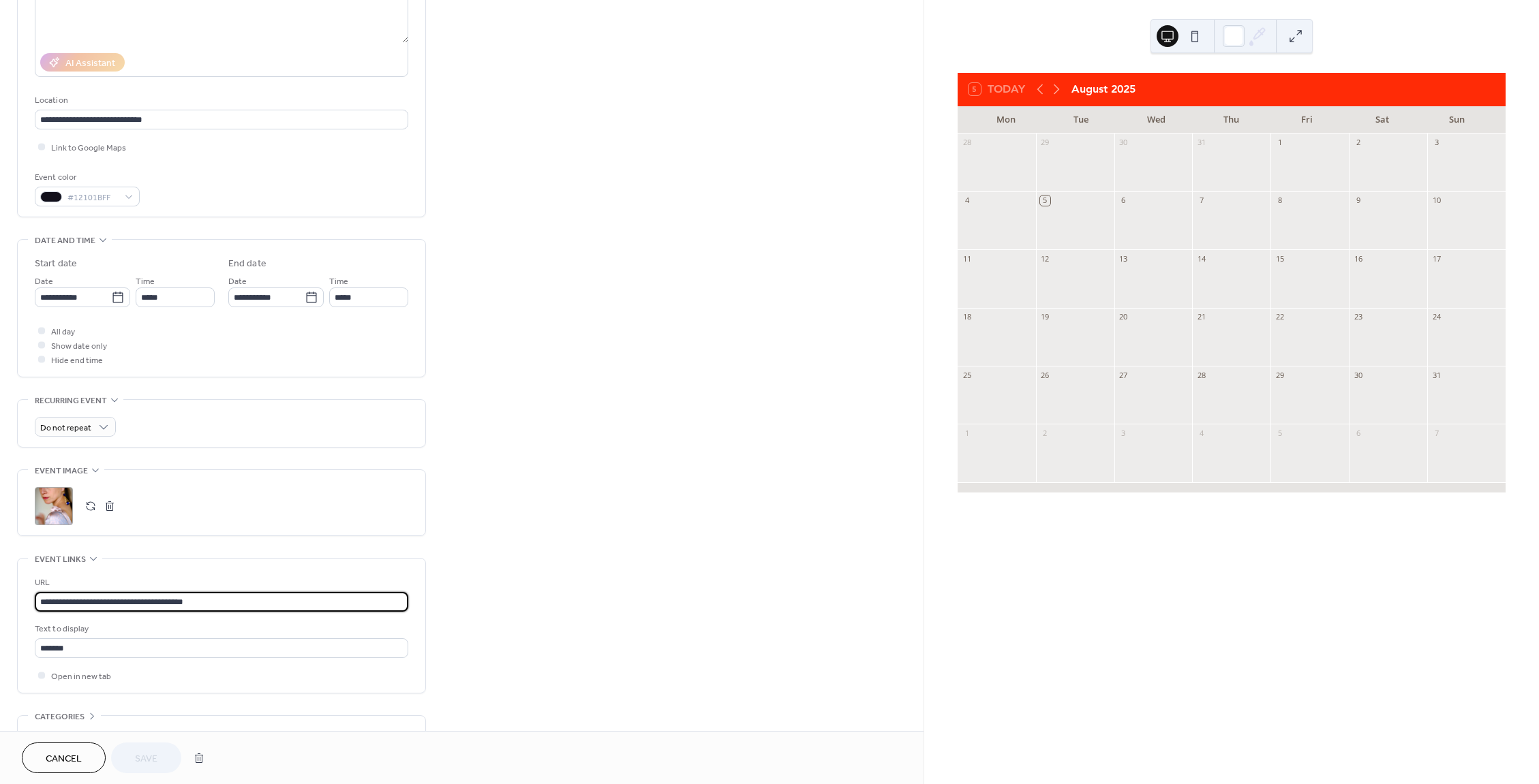 click on "**********" at bounding box center [222, 601] 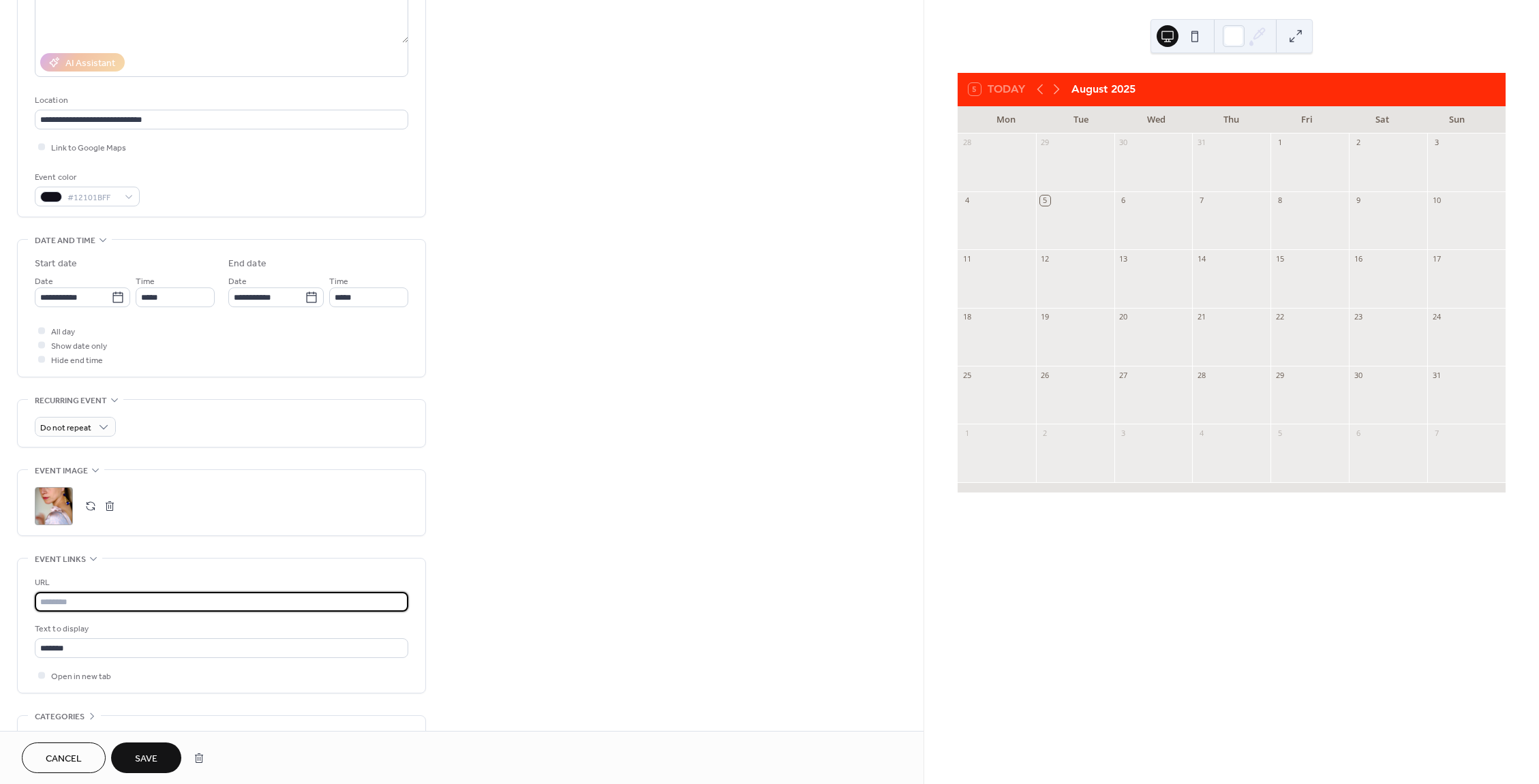 paste on "**********" 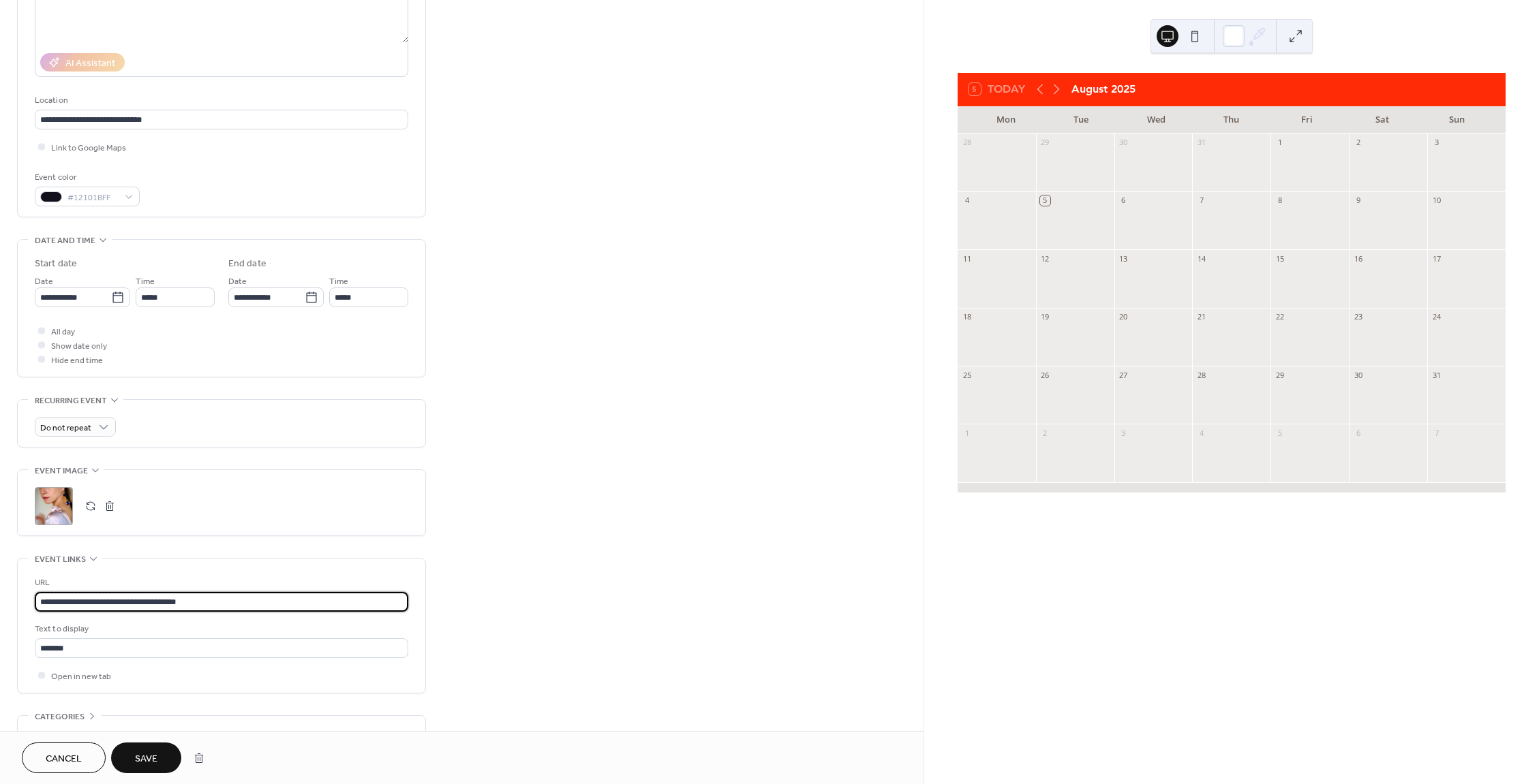 type on "**********" 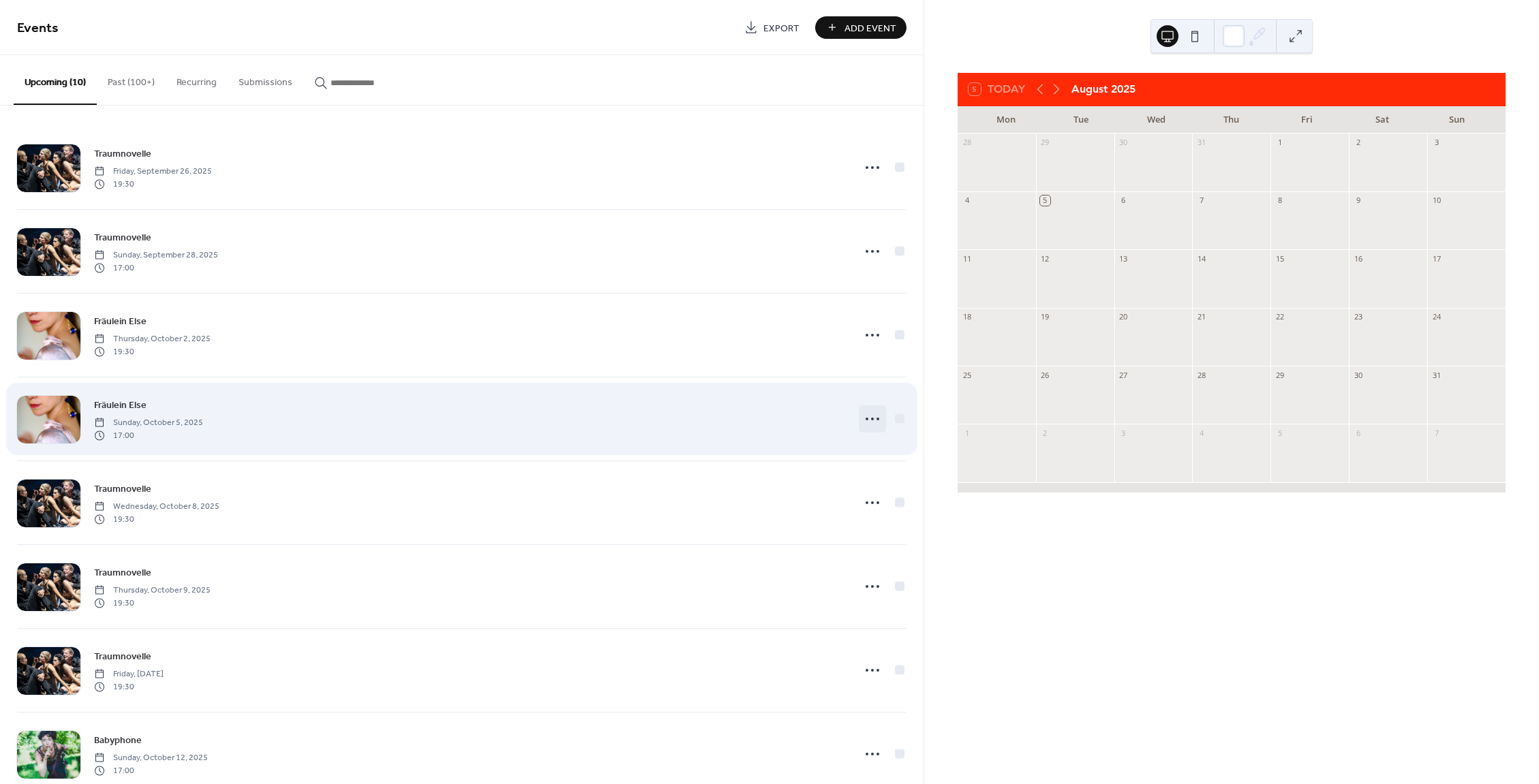 click 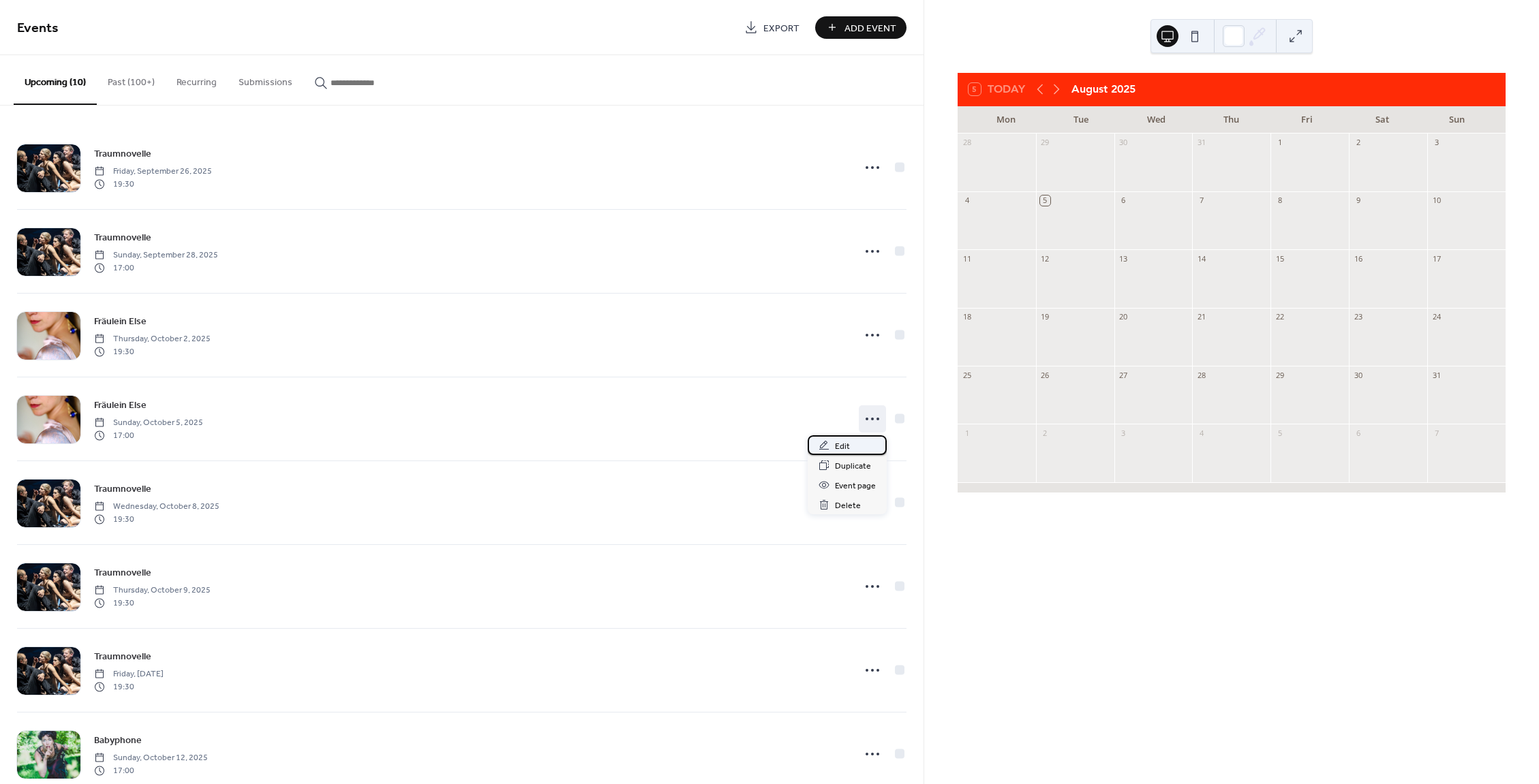 click on "Edit" at bounding box center (842, 446) 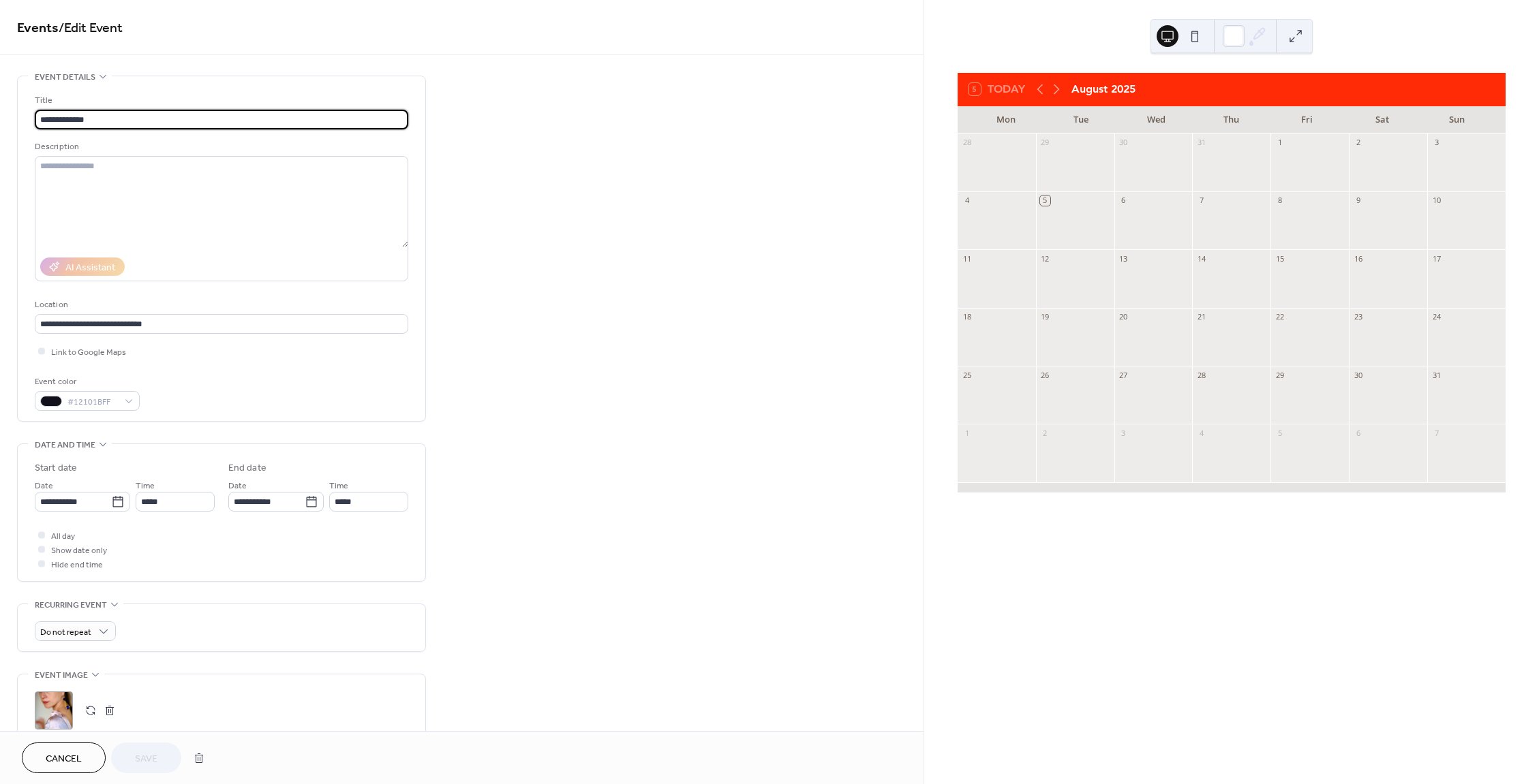 scroll, scrollTop: 204, scrollLeft: 0, axis: vertical 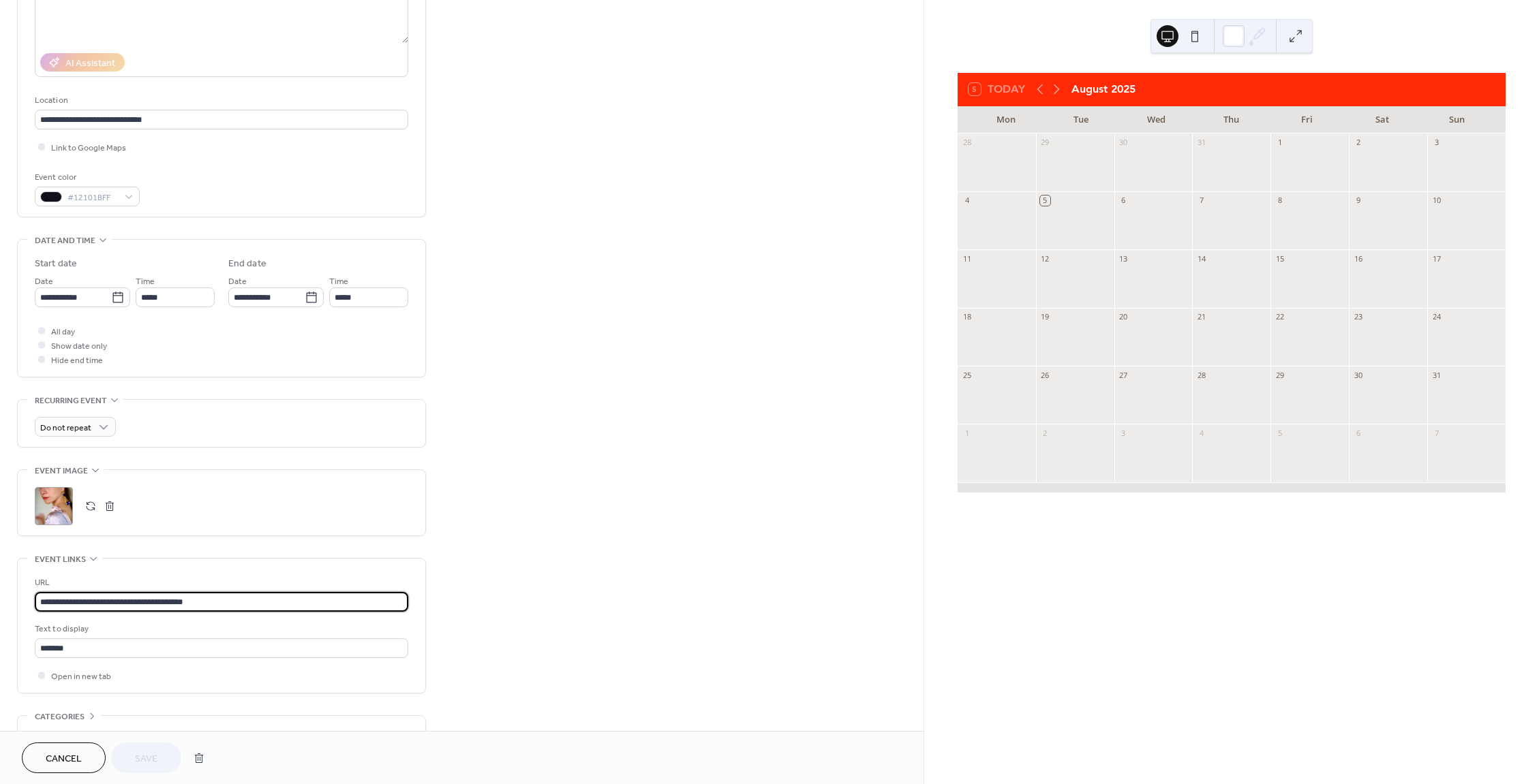 drag, startPoint x: 200, startPoint y: 606, endPoint x: 41, endPoint y: 603, distance: 159.0283 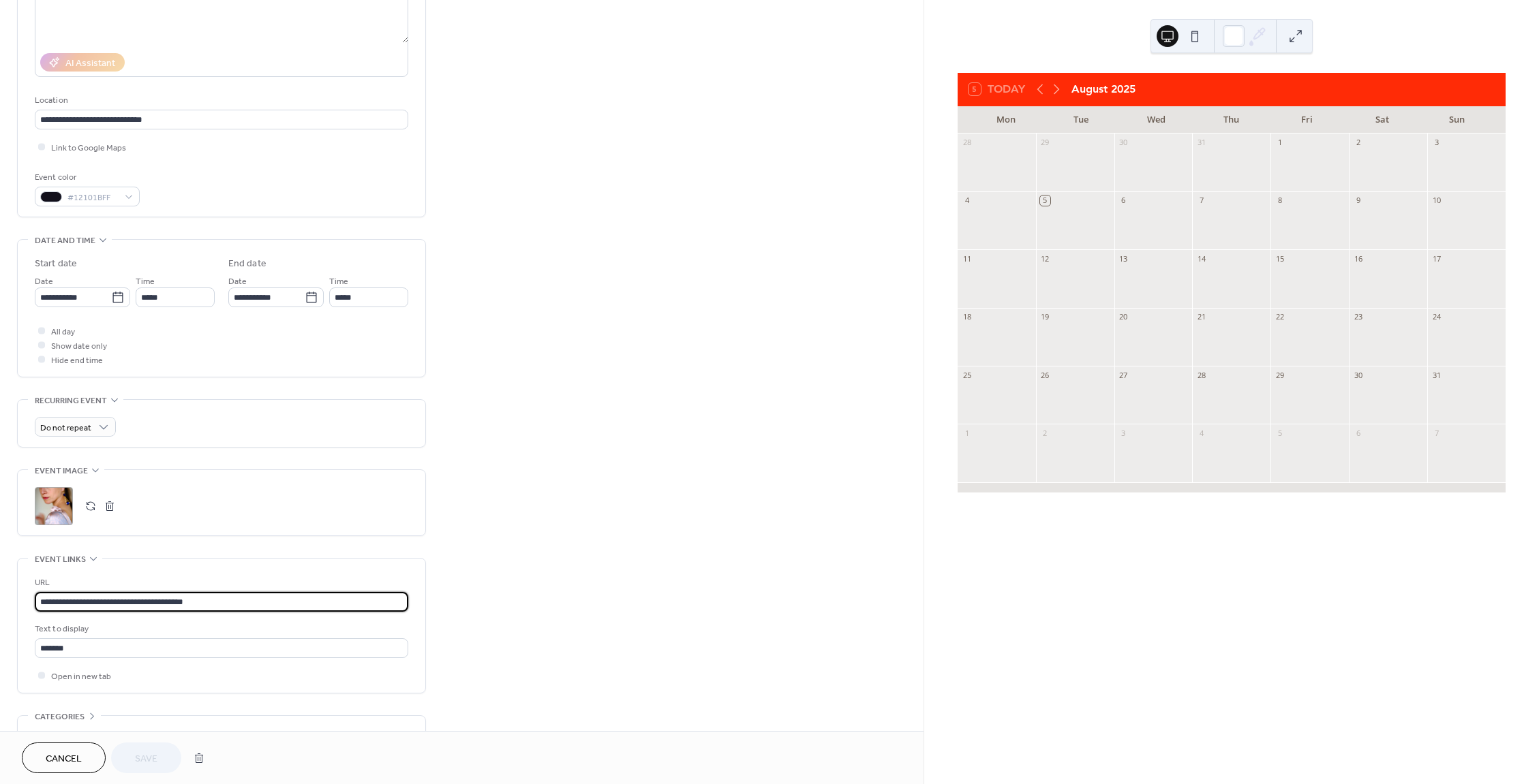 click on "**********" at bounding box center (222, 601) 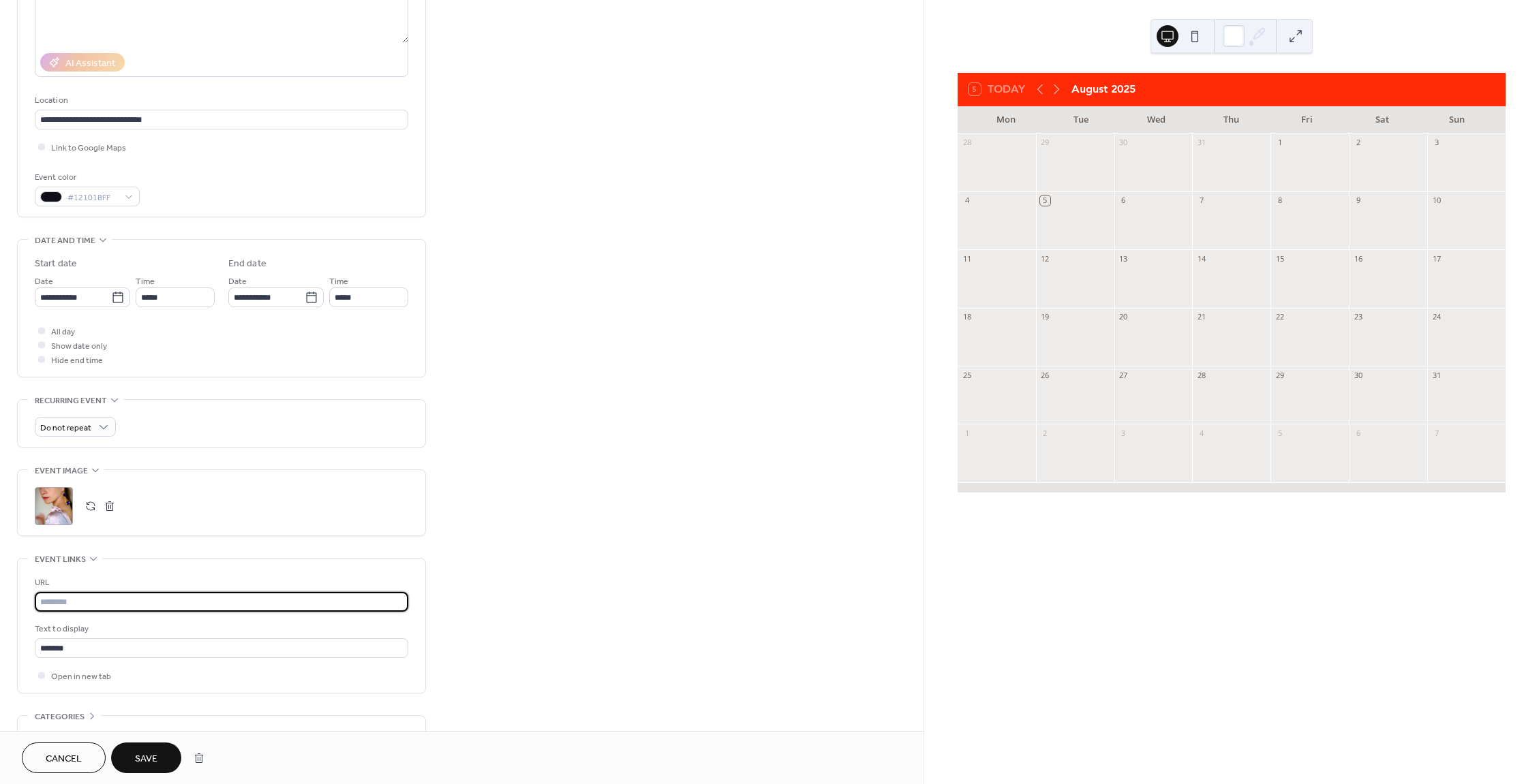 paste on "**********" 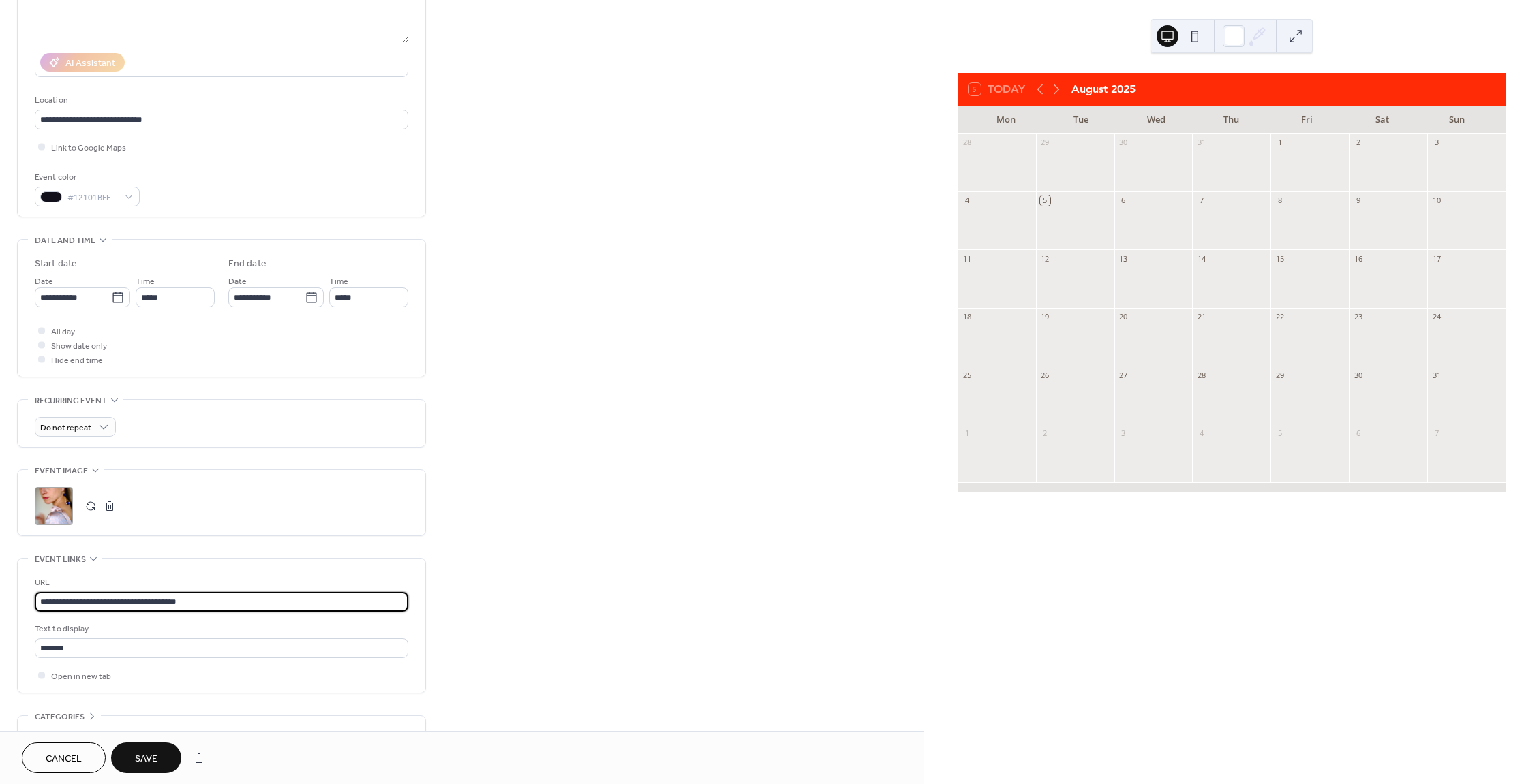 type on "**********" 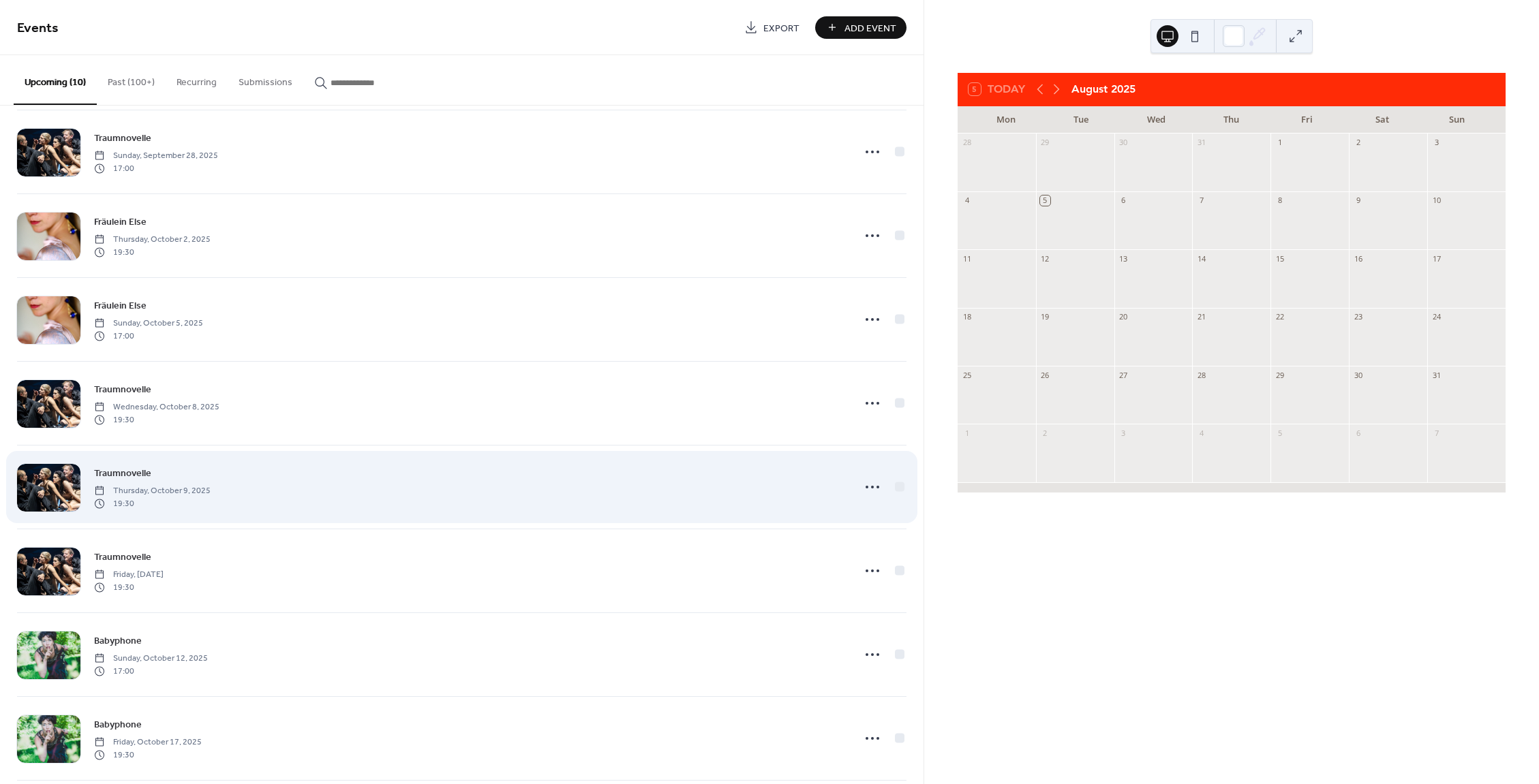 scroll, scrollTop: 123, scrollLeft: 0, axis: vertical 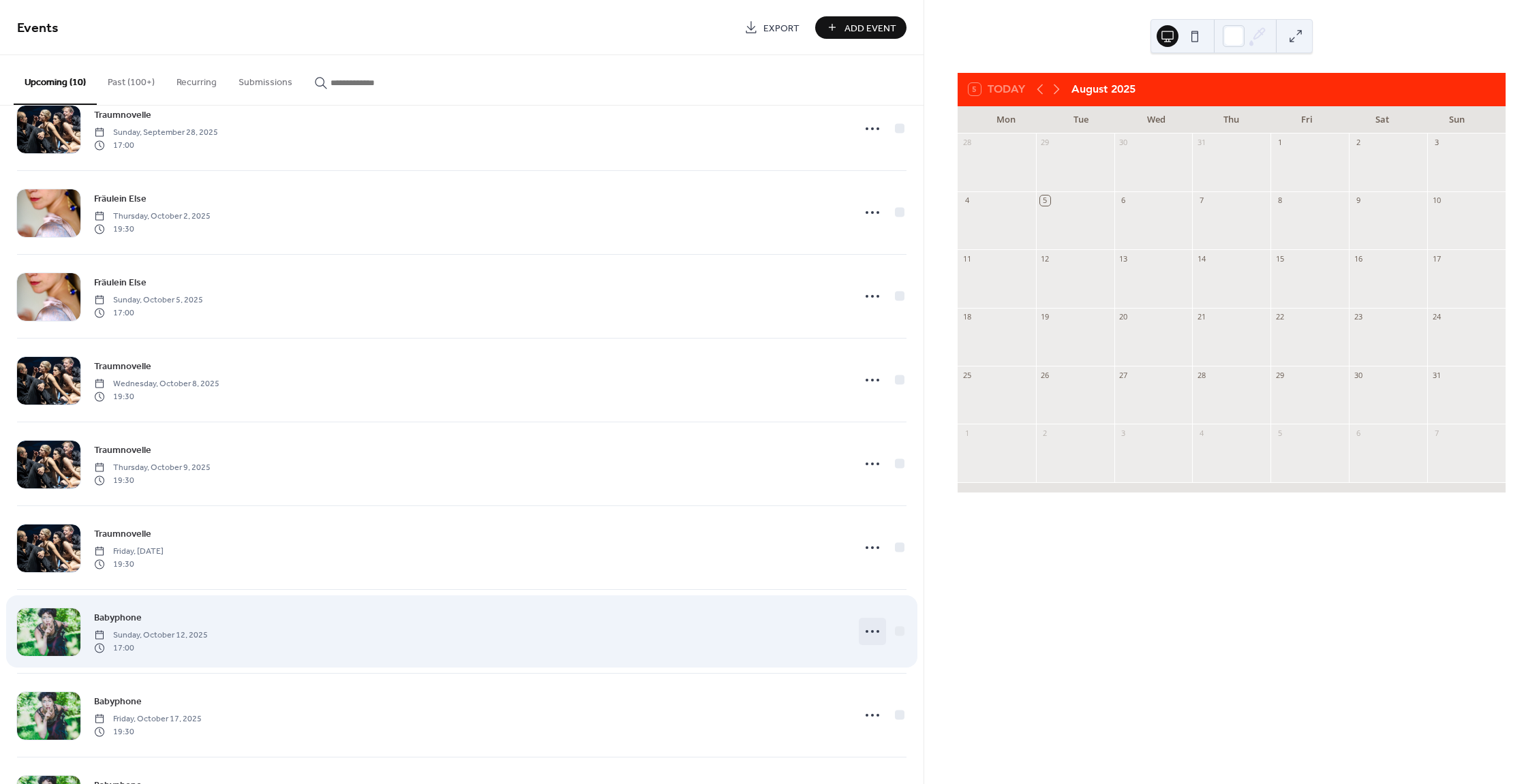 click 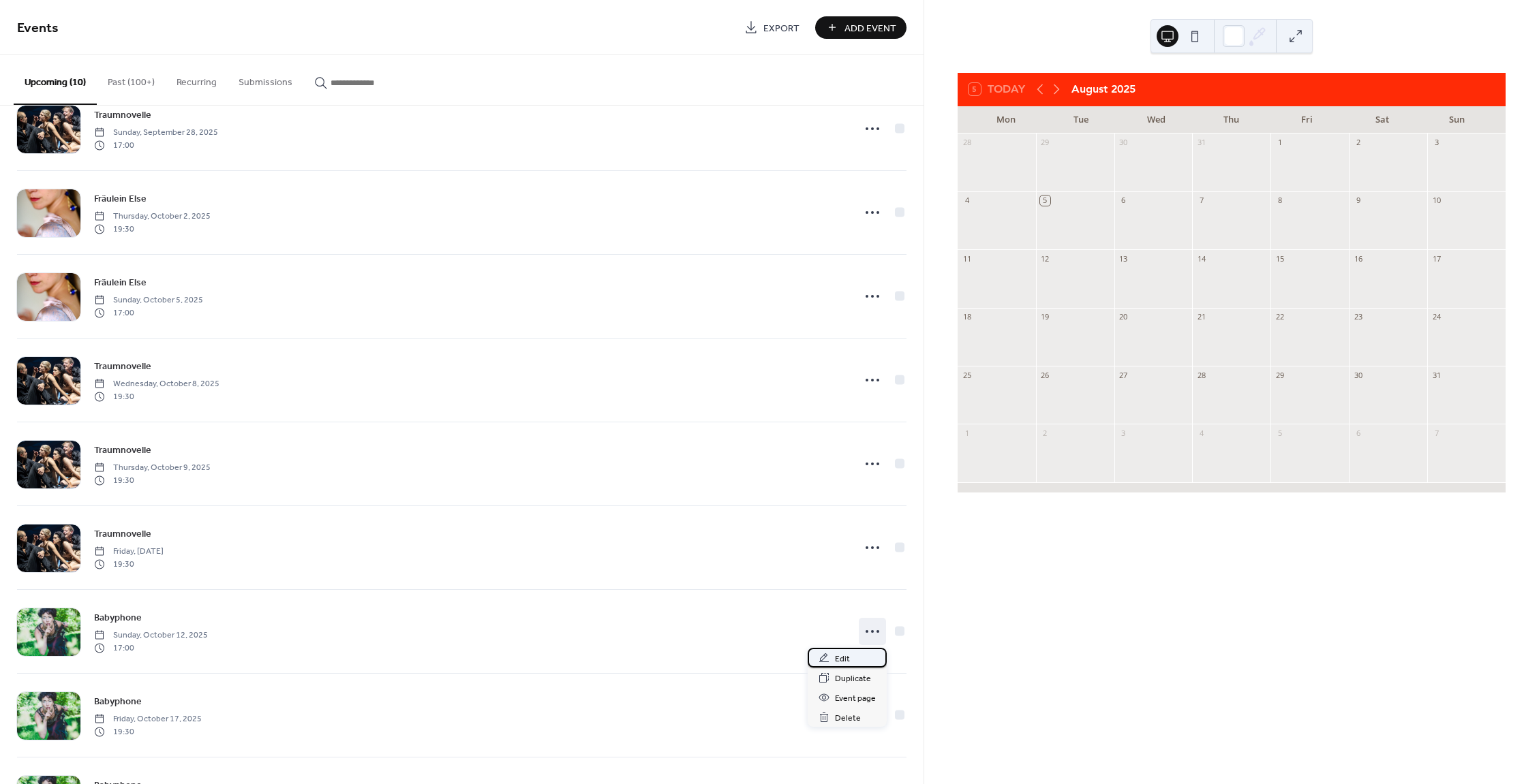 click on "Edit" at bounding box center [842, 659] 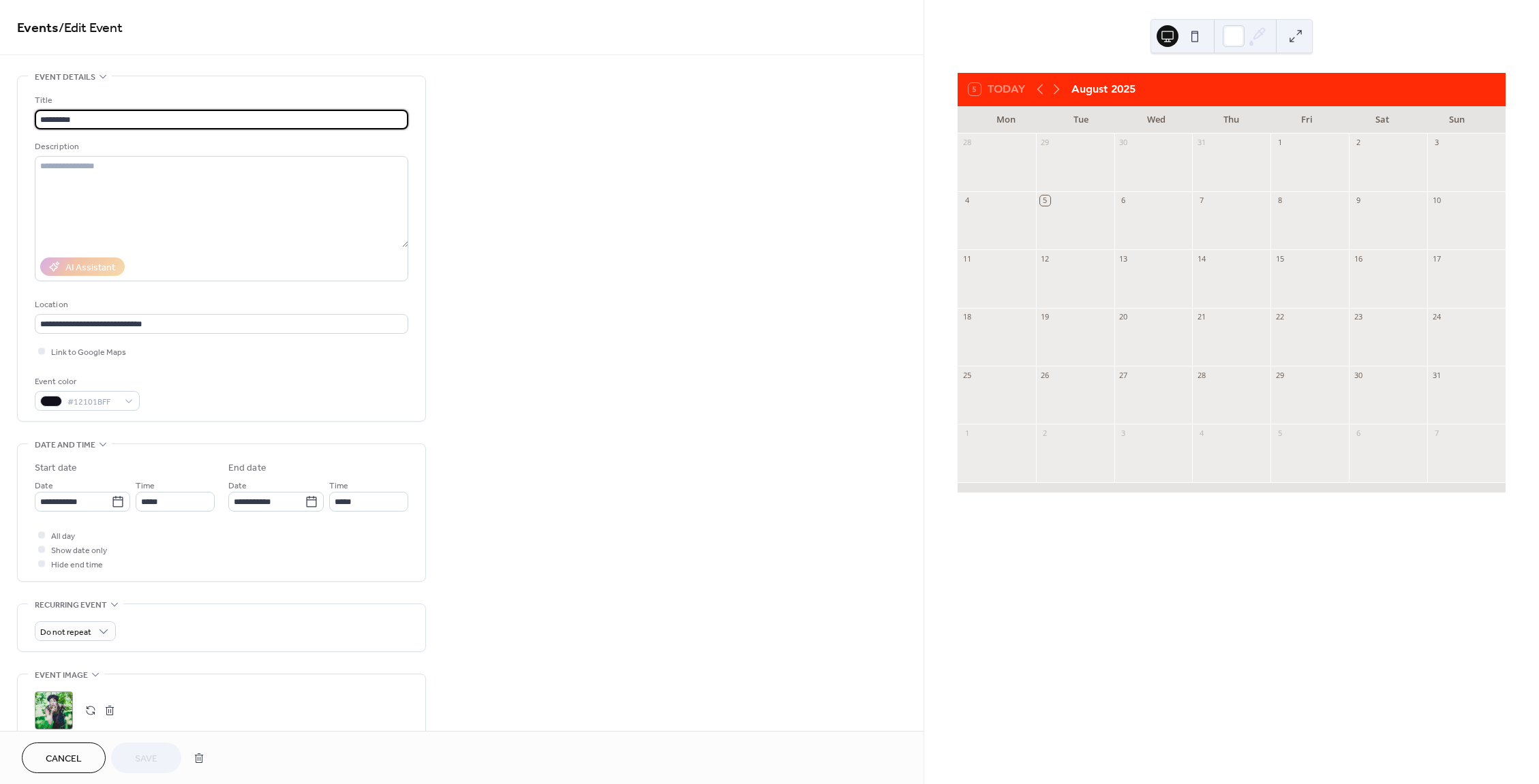 scroll, scrollTop: 204, scrollLeft: 0, axis: vertical 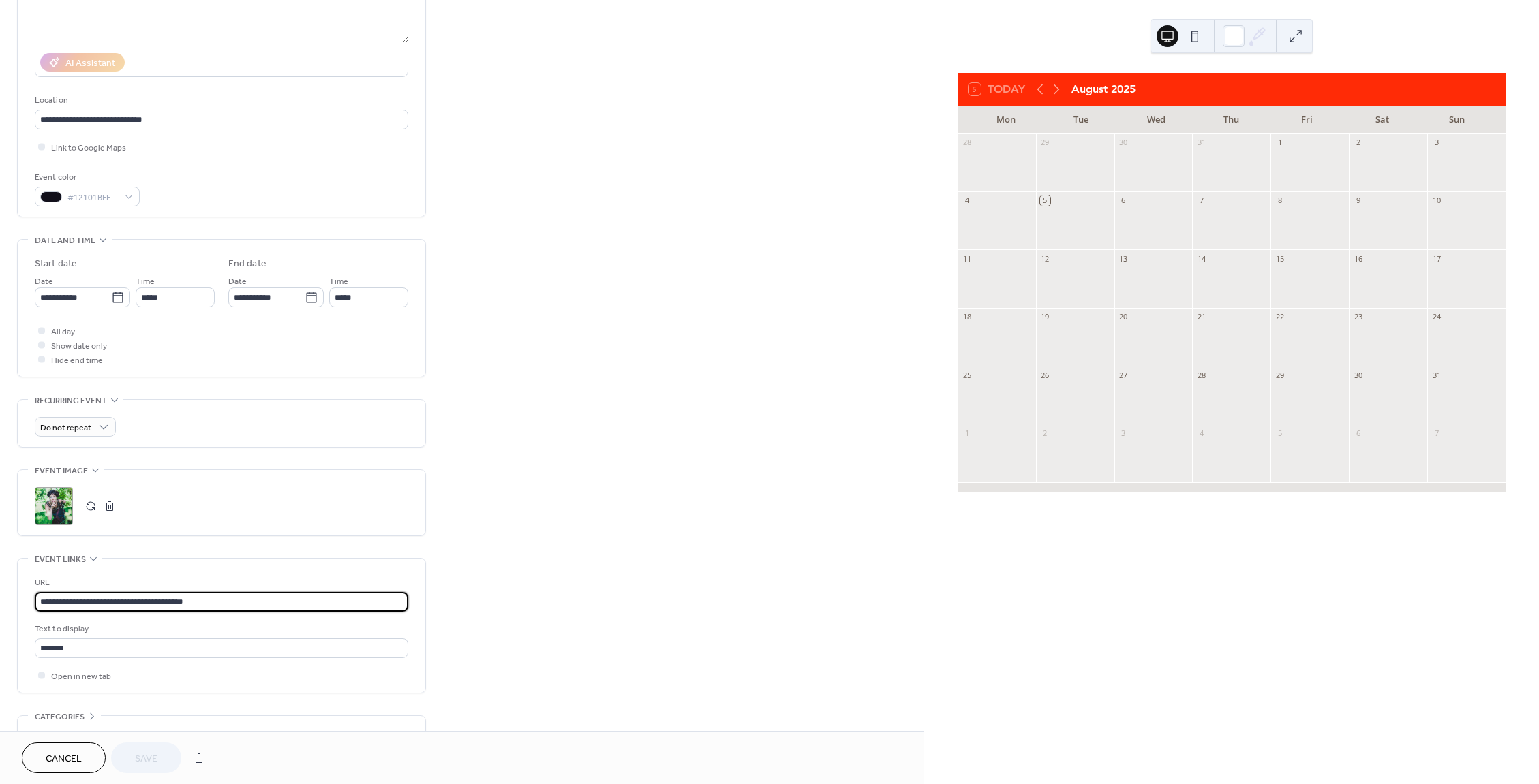 drag, startPoint x: 196, startPoint y: 610, endPoint x: 35, endPoint y: 599, distance: 161.37534 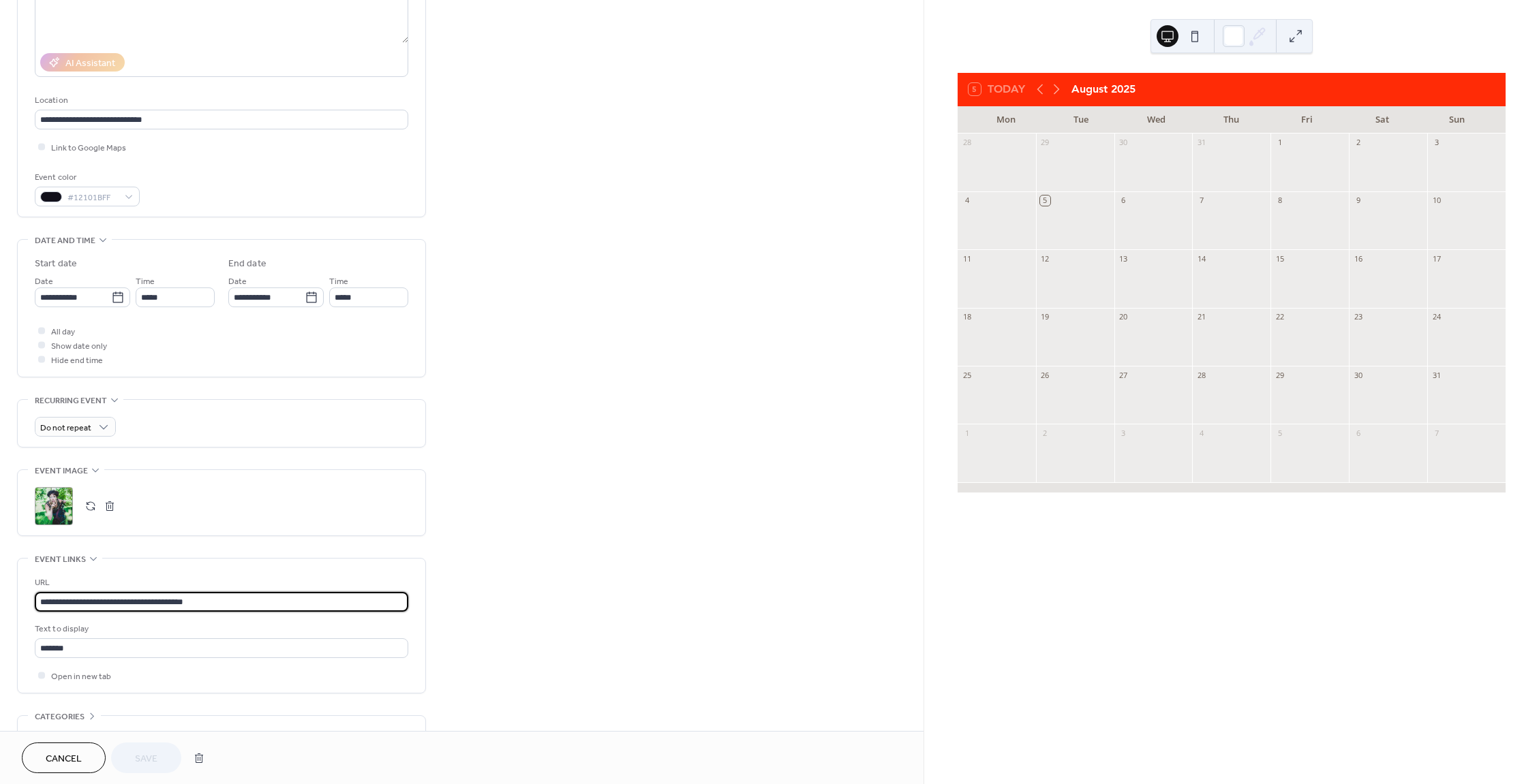 click on "**********" at bounding box center (222, 601) 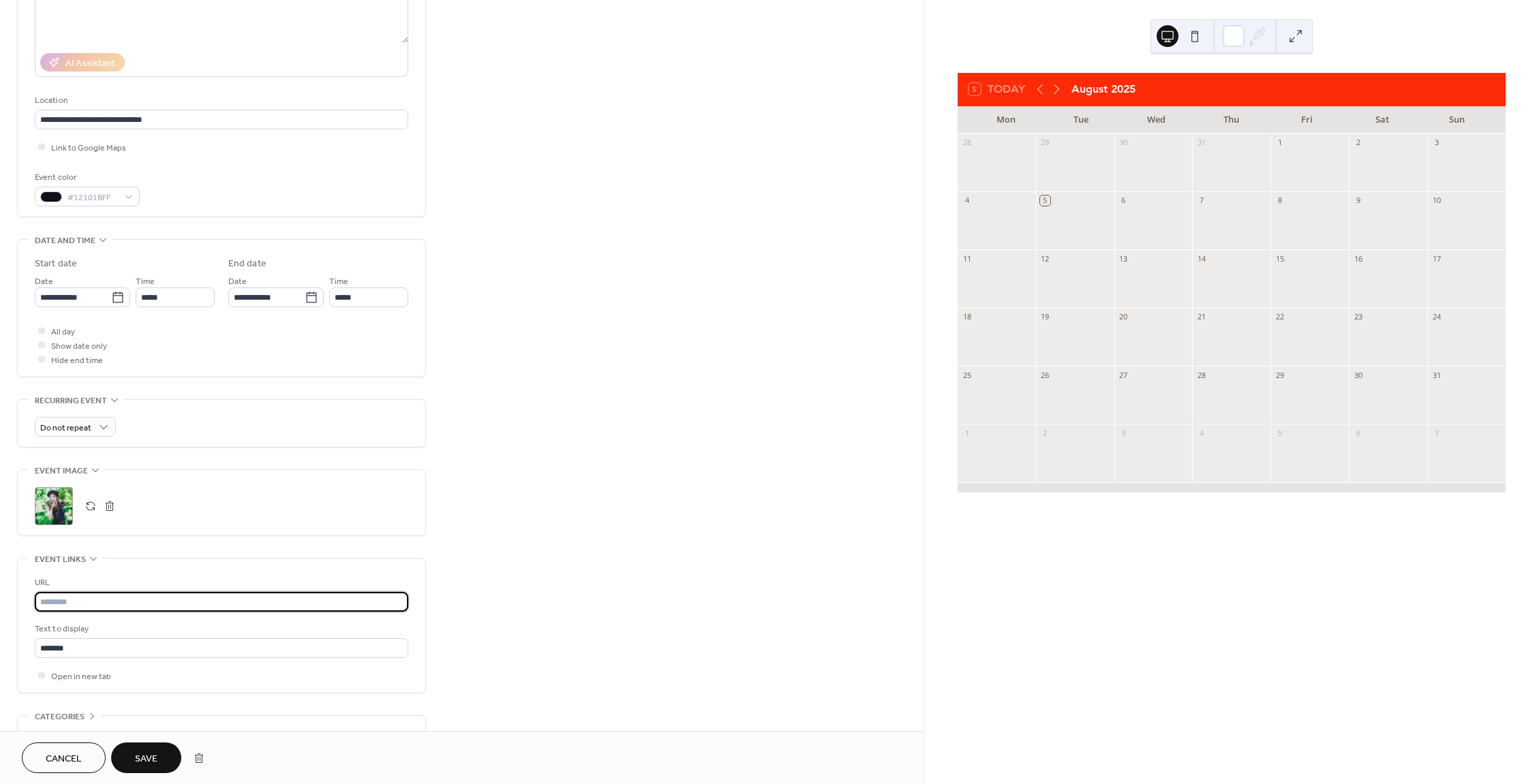 paste on "**********" 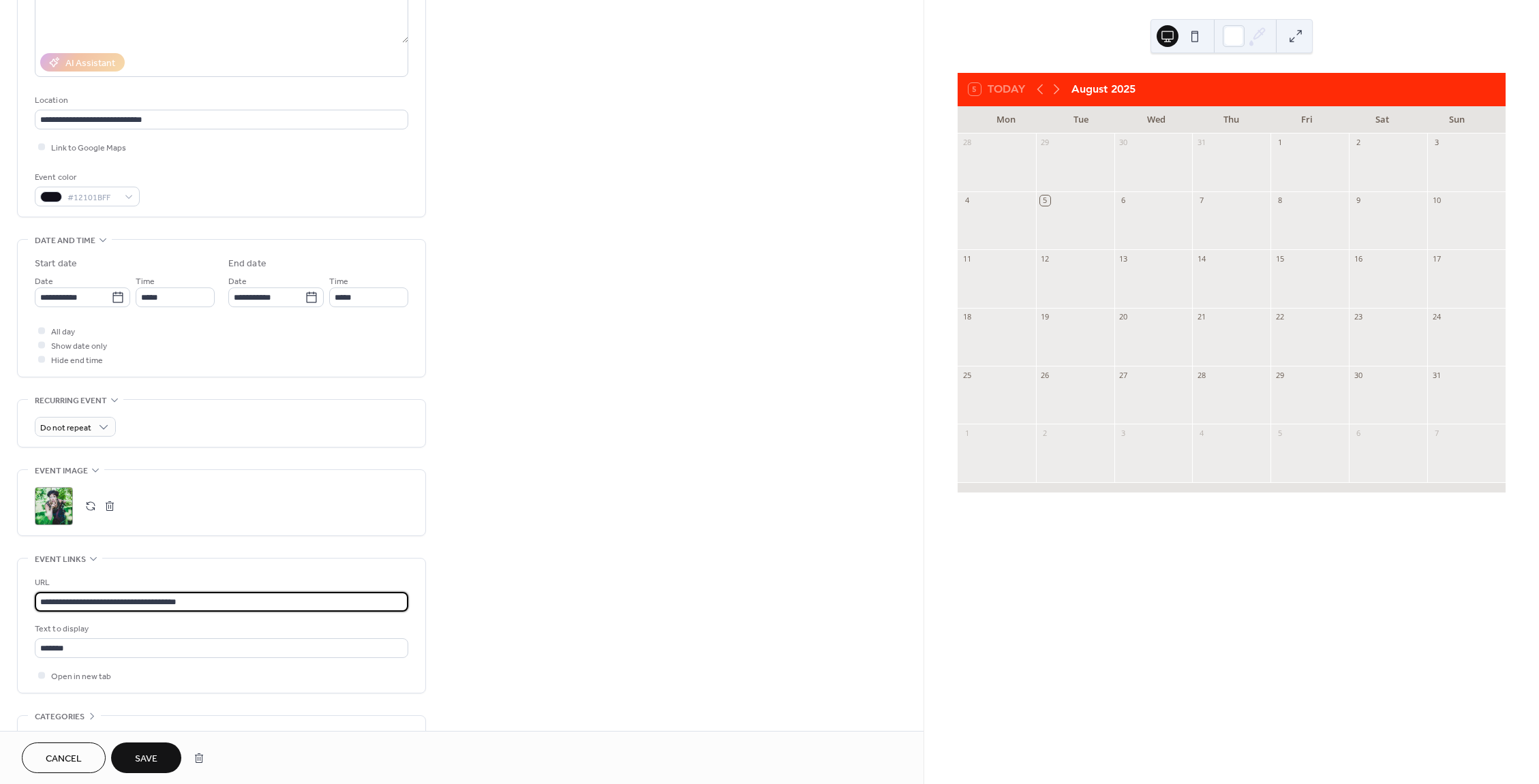 type on "**********" 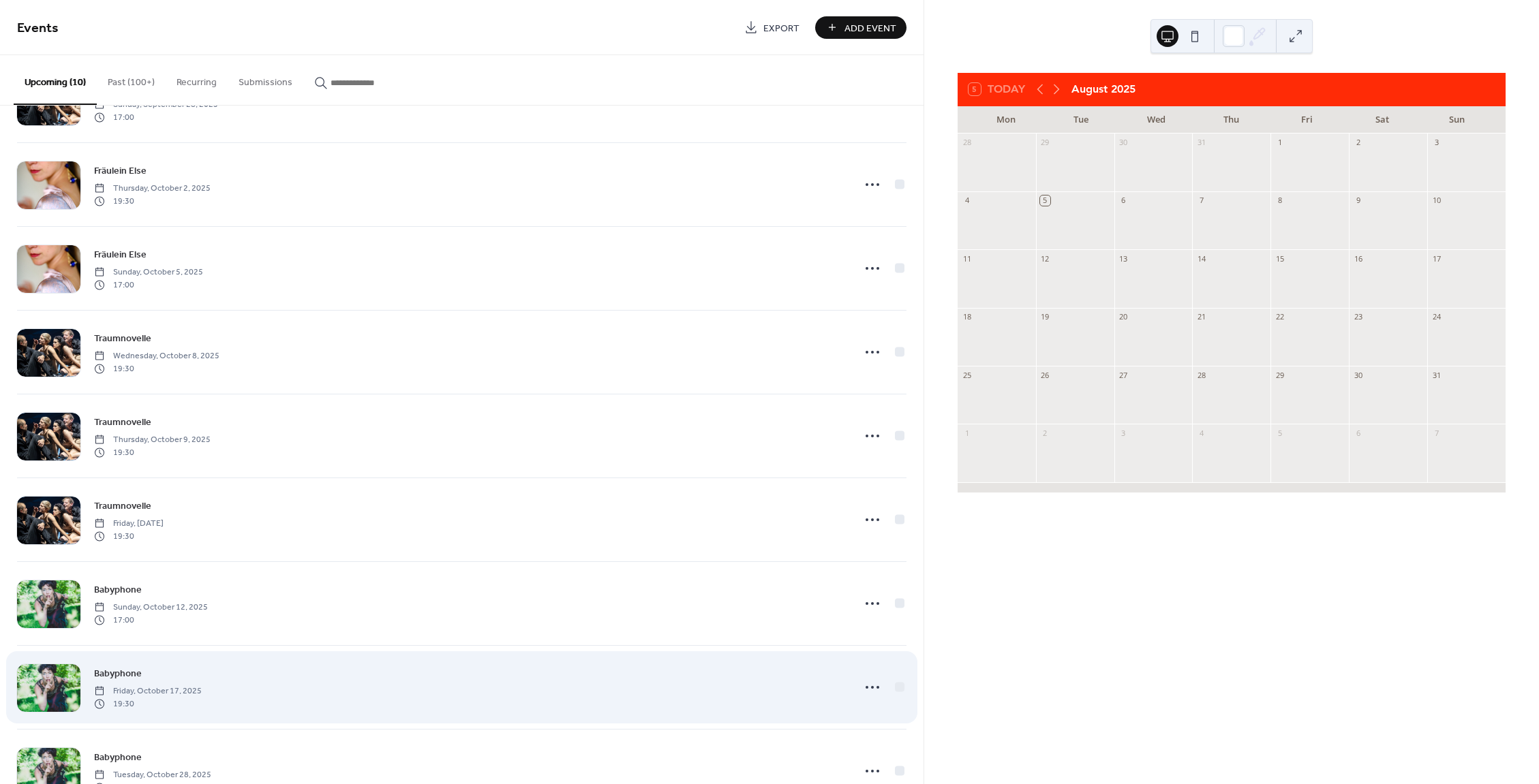 scroll, scrollTop: 163, scrollLeft: 0, axis: vertical 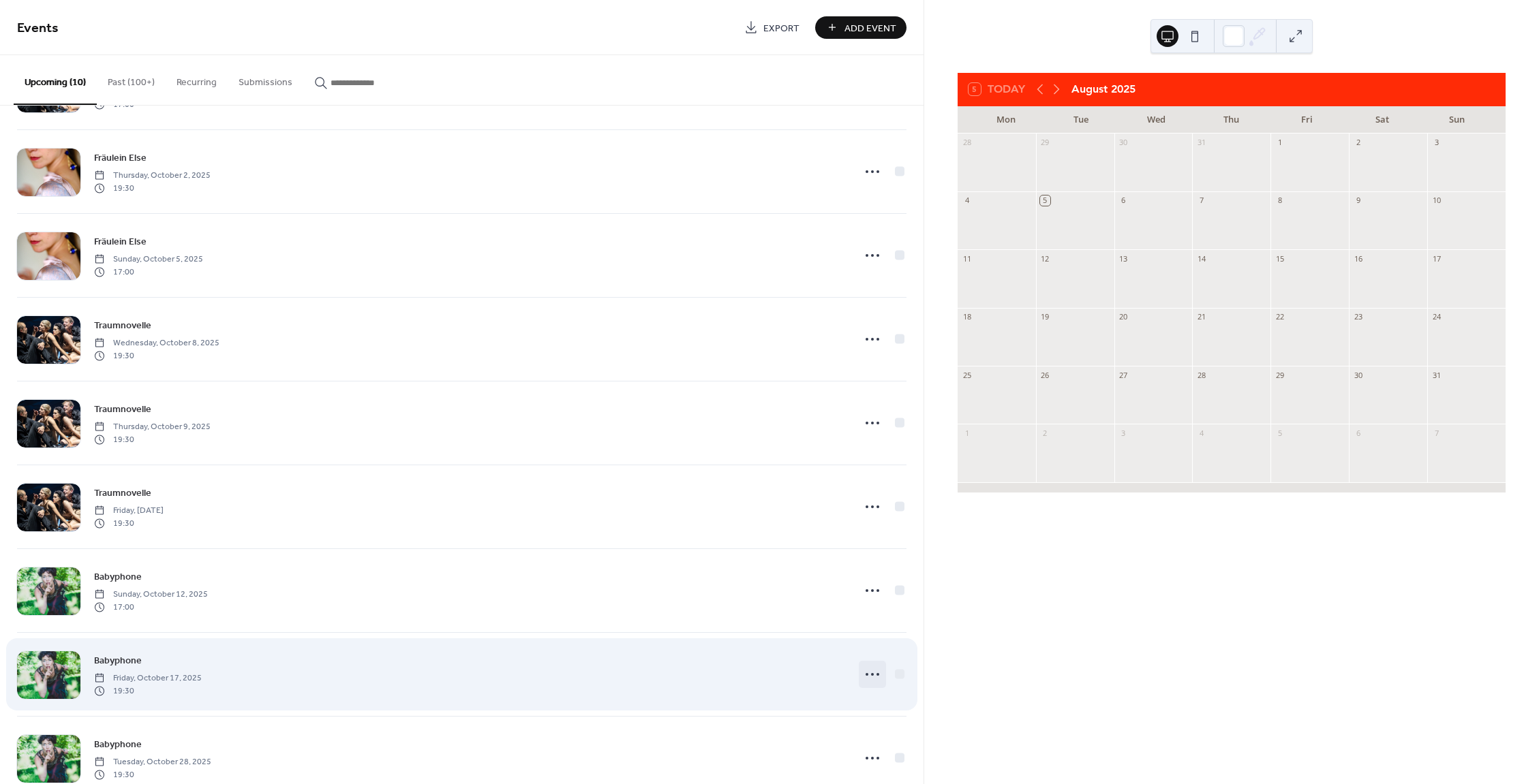 click 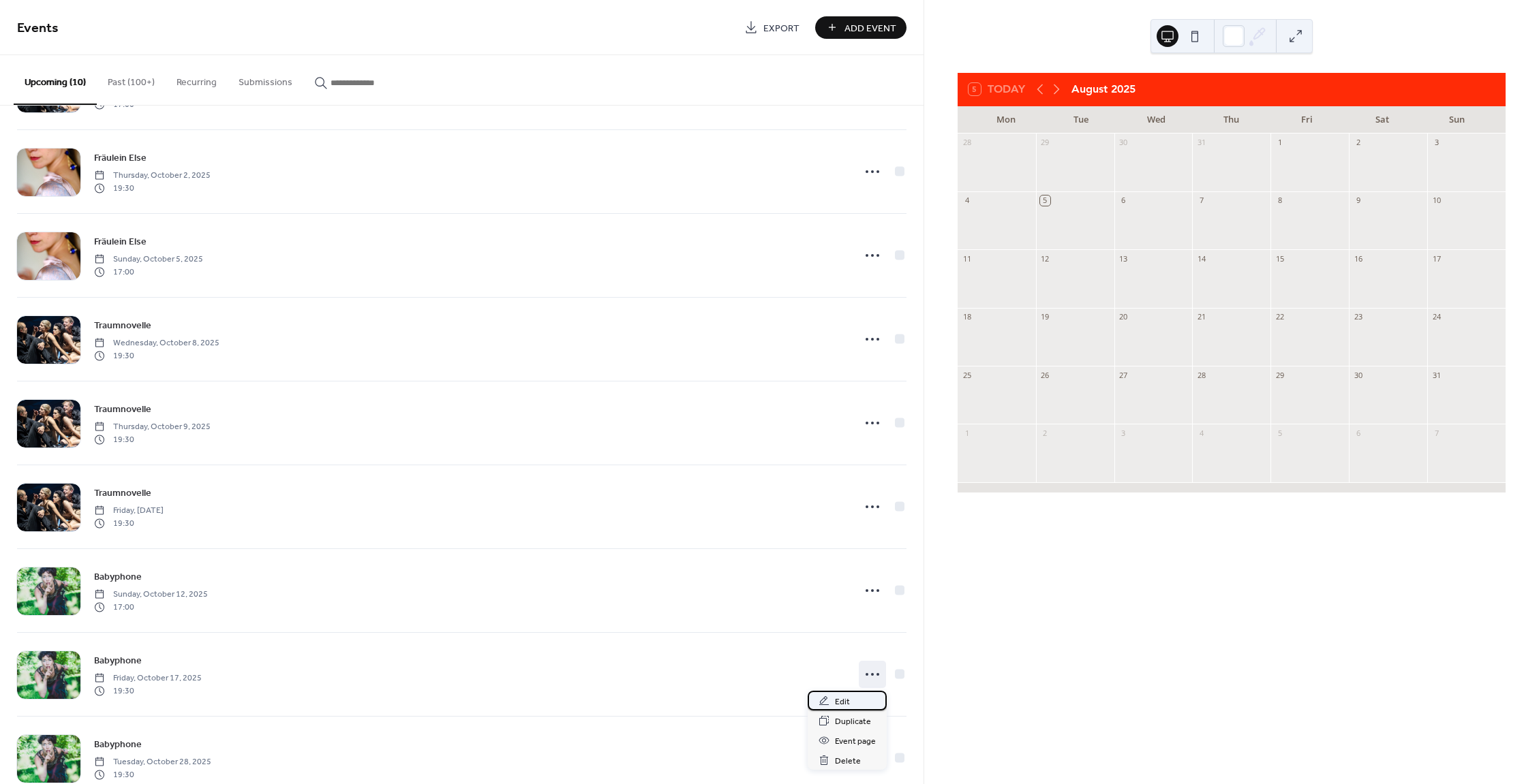 click on "Edit" at bounding box center (847, 700) 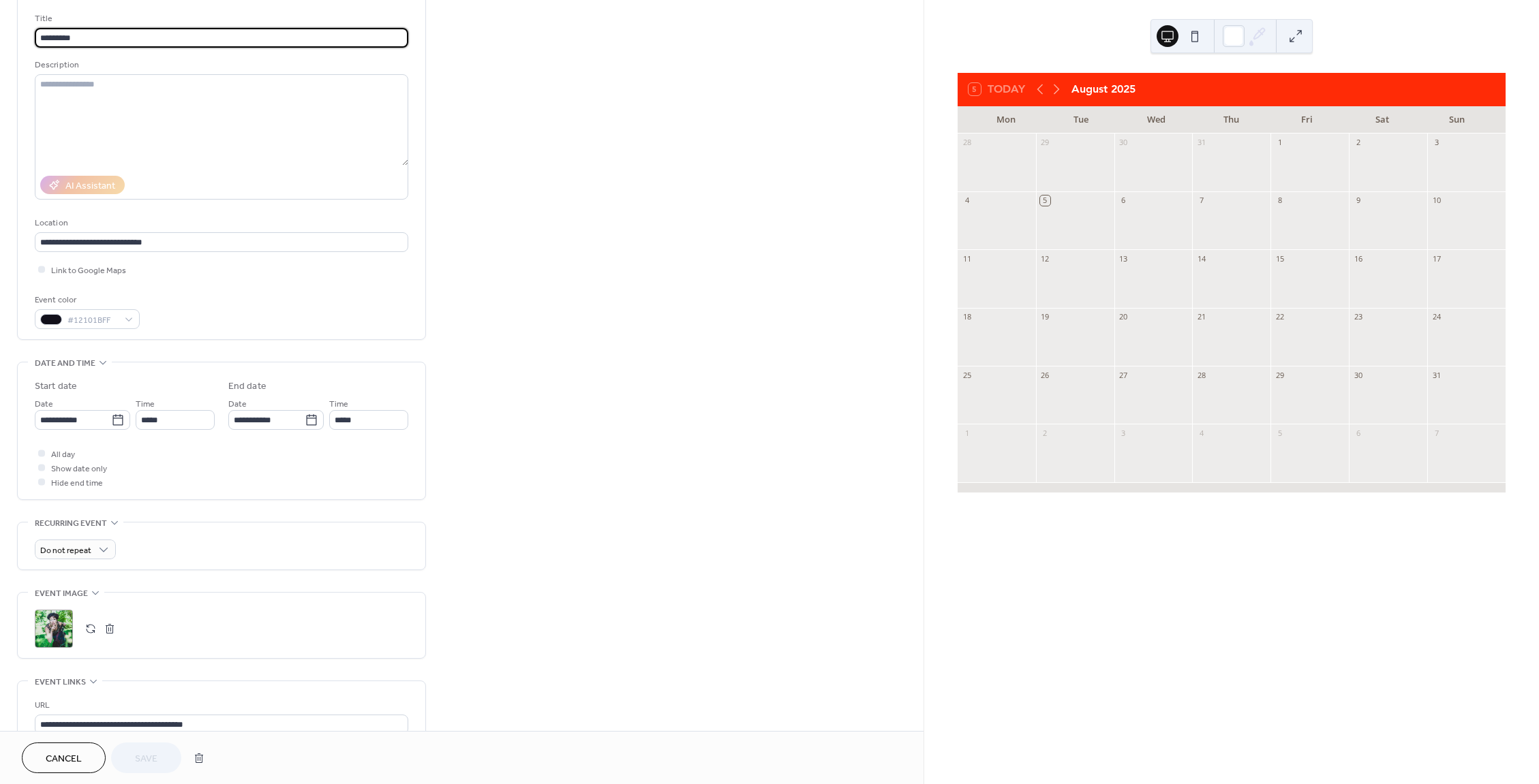 scroll, scrollTop: 204, scrollLeft: 0, axis: vertical 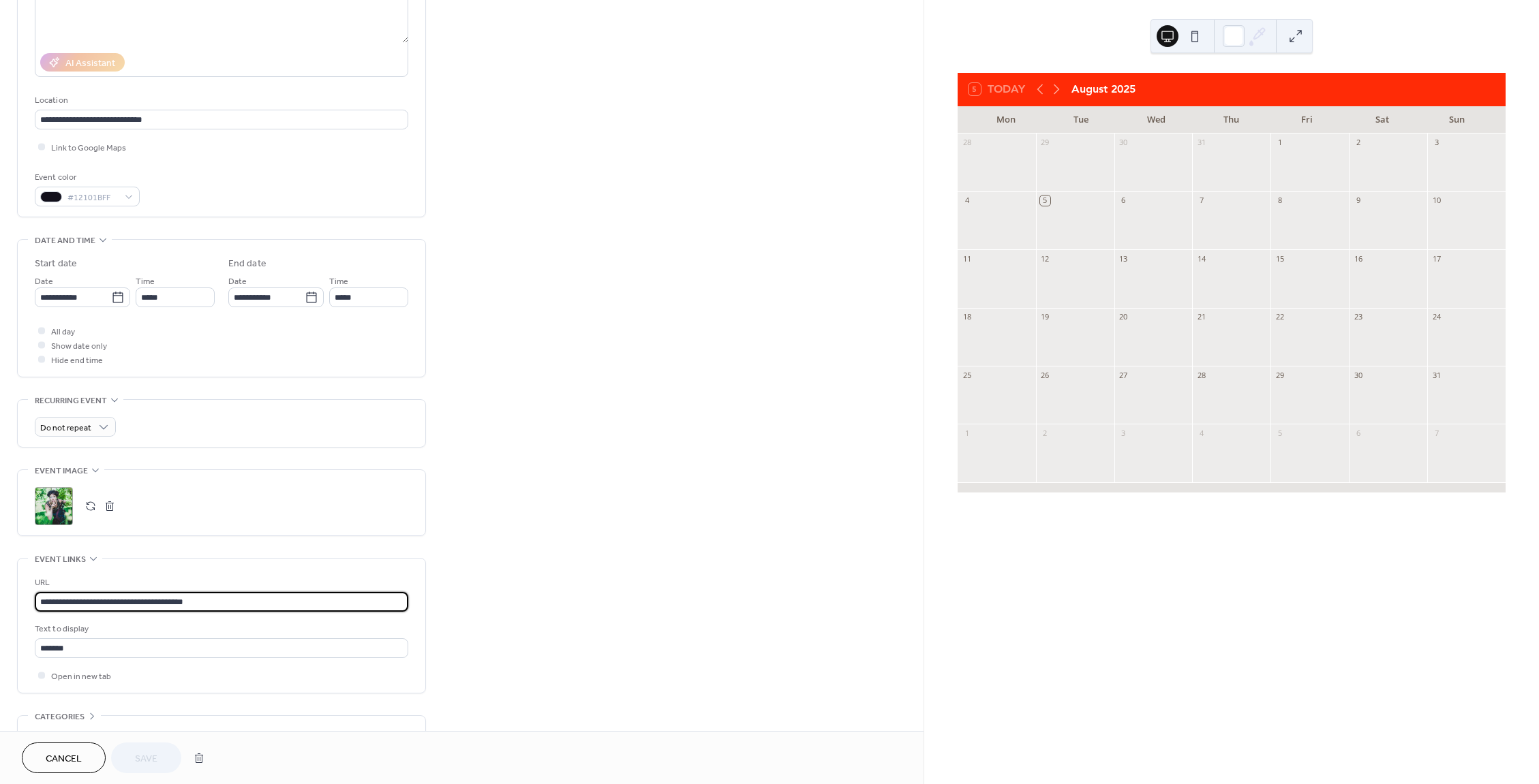 drag, startPoint x: 204, startPoint y: 606, endPoint x: 40, endPoint y: 605, distance: 164.00305 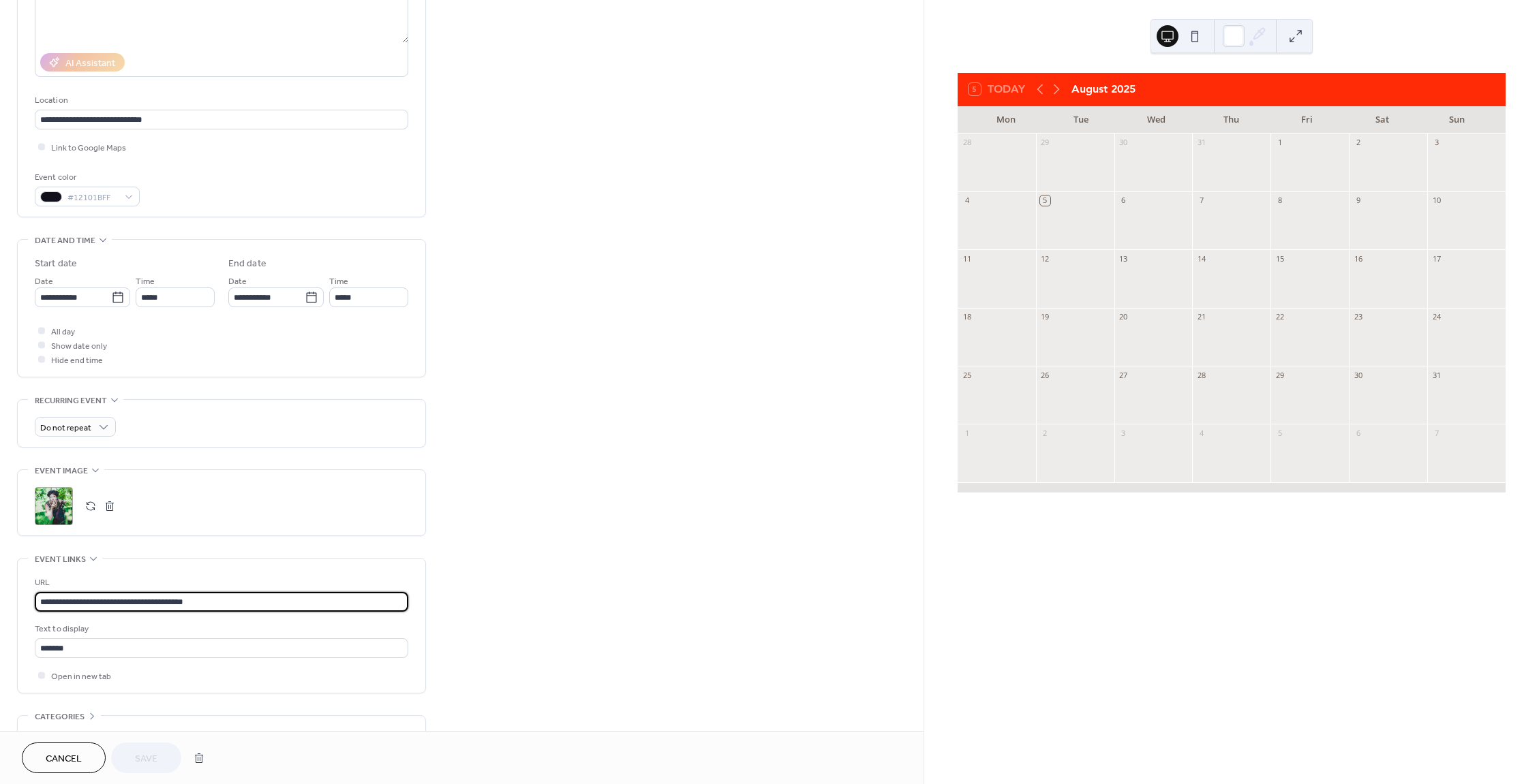 click on "**********" at bounding box center (222, 601) 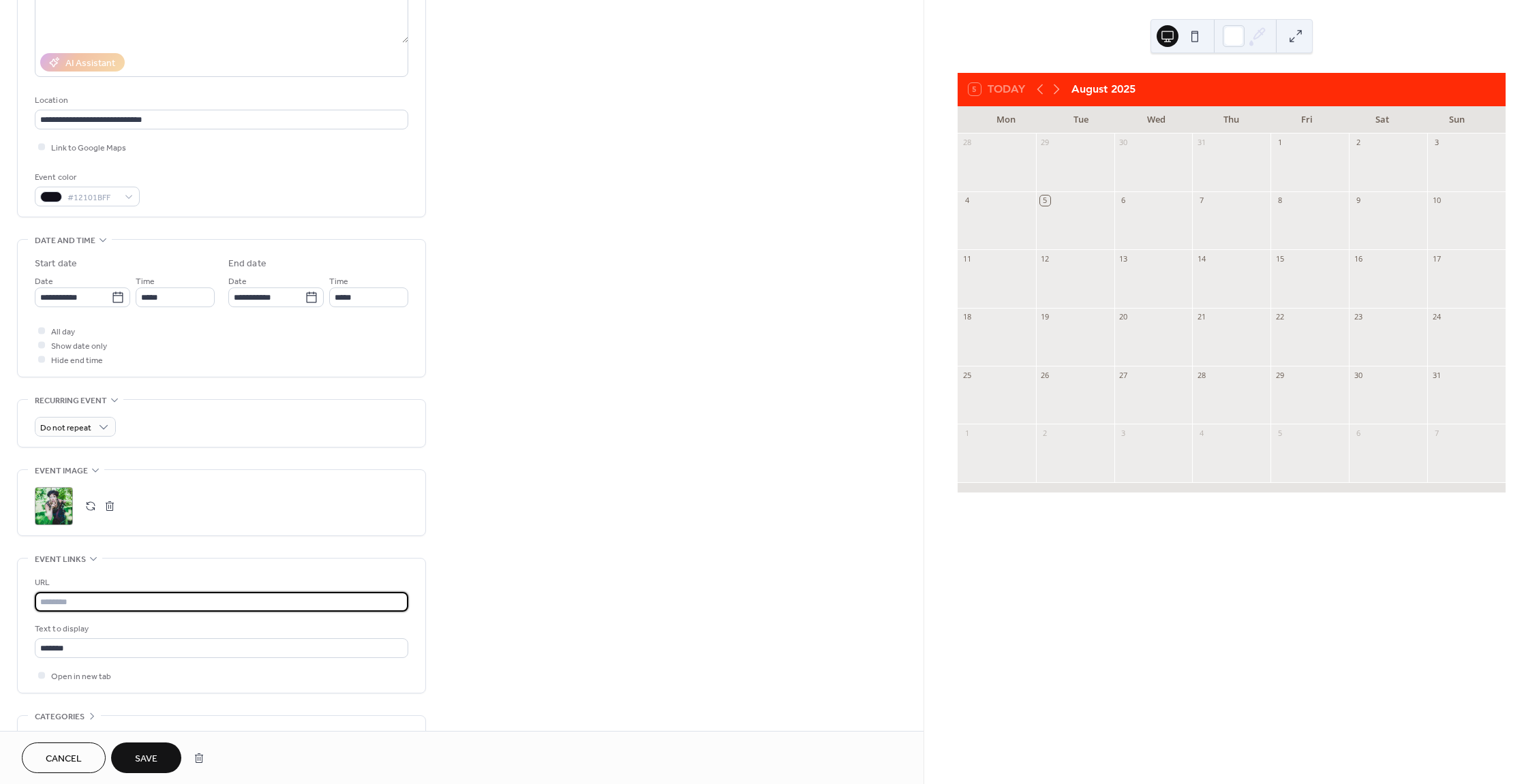 paste on "**********" 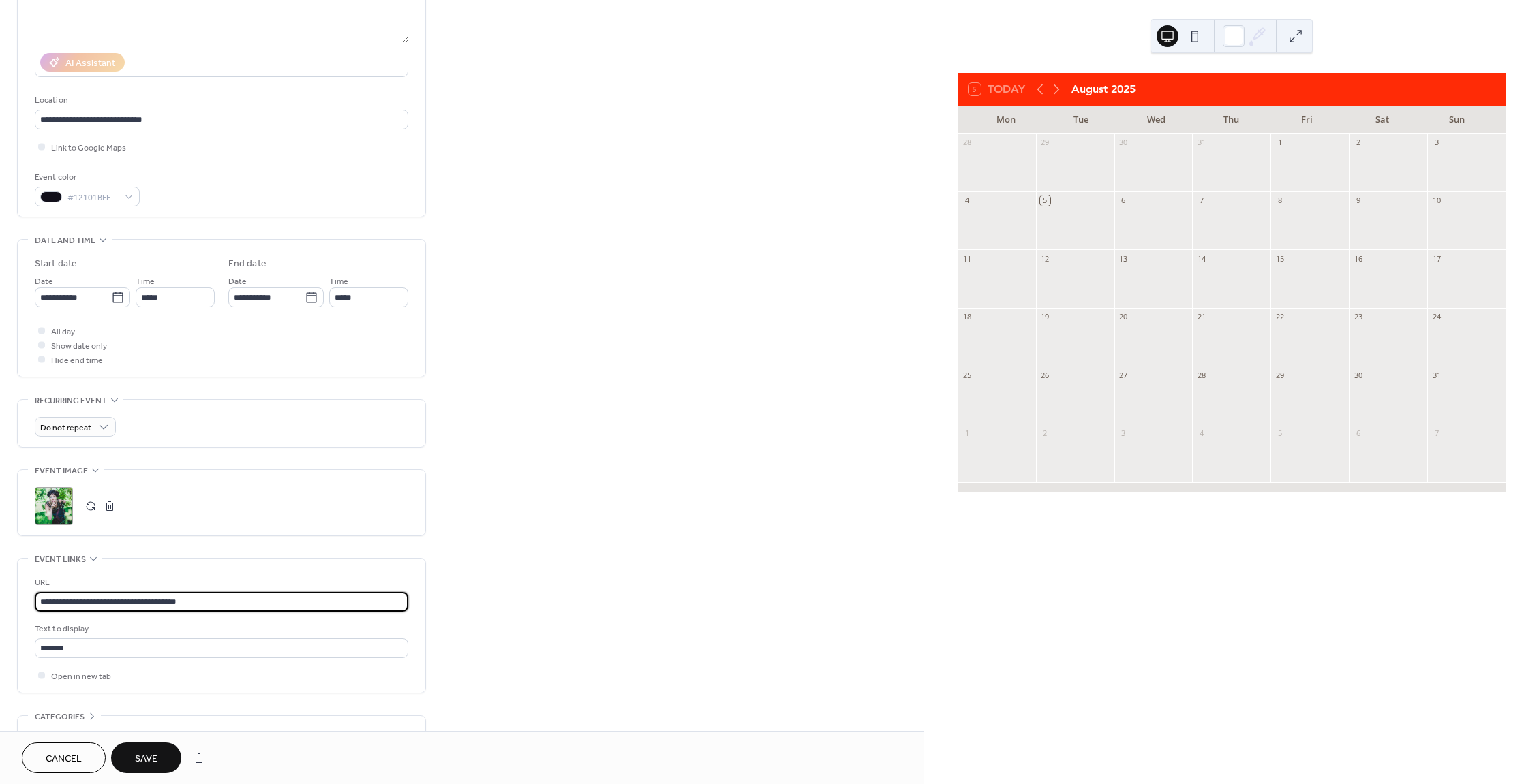 type on "**********" 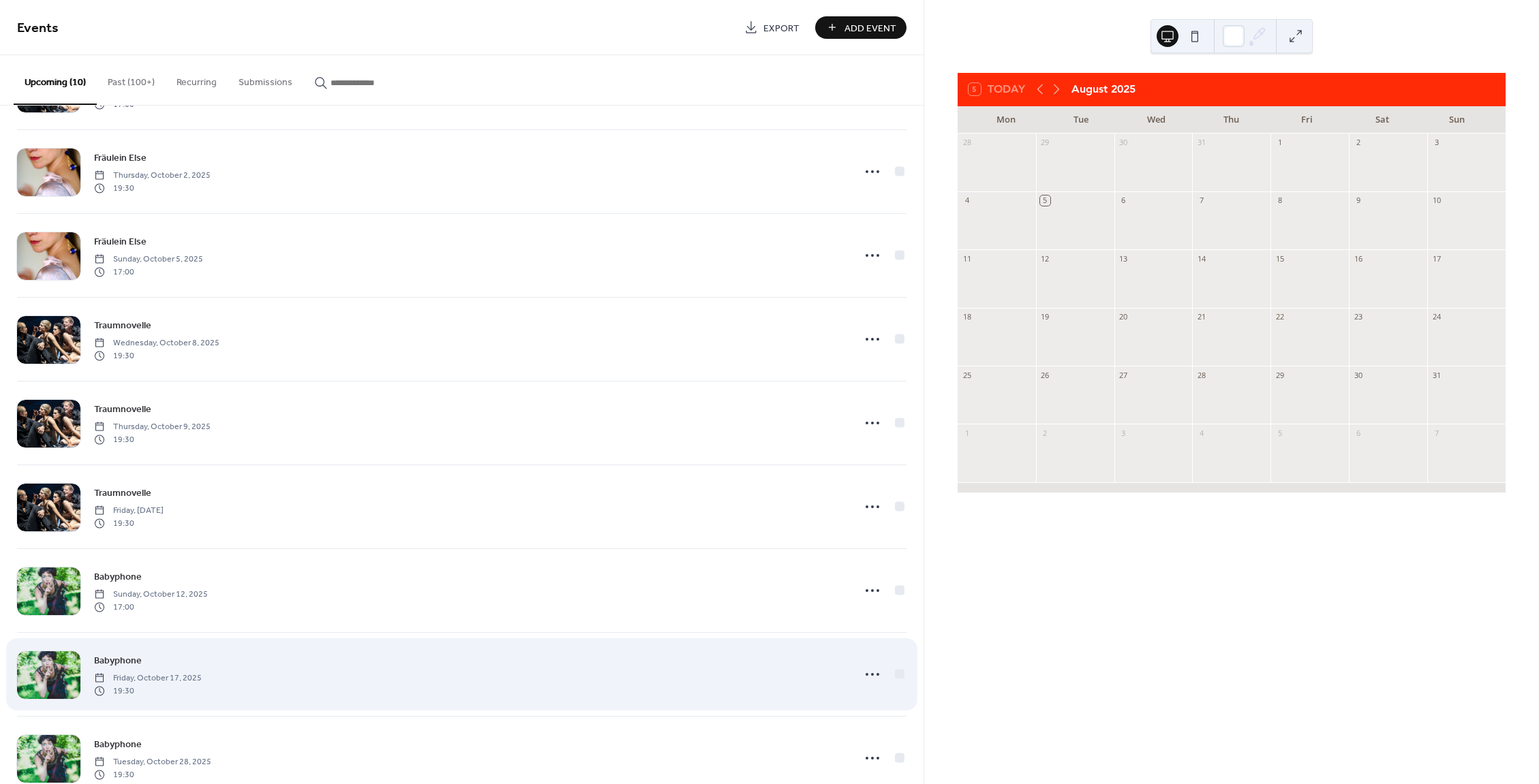 scroll, scrollTop: 200, scrollLeft: 0, axis: vertical 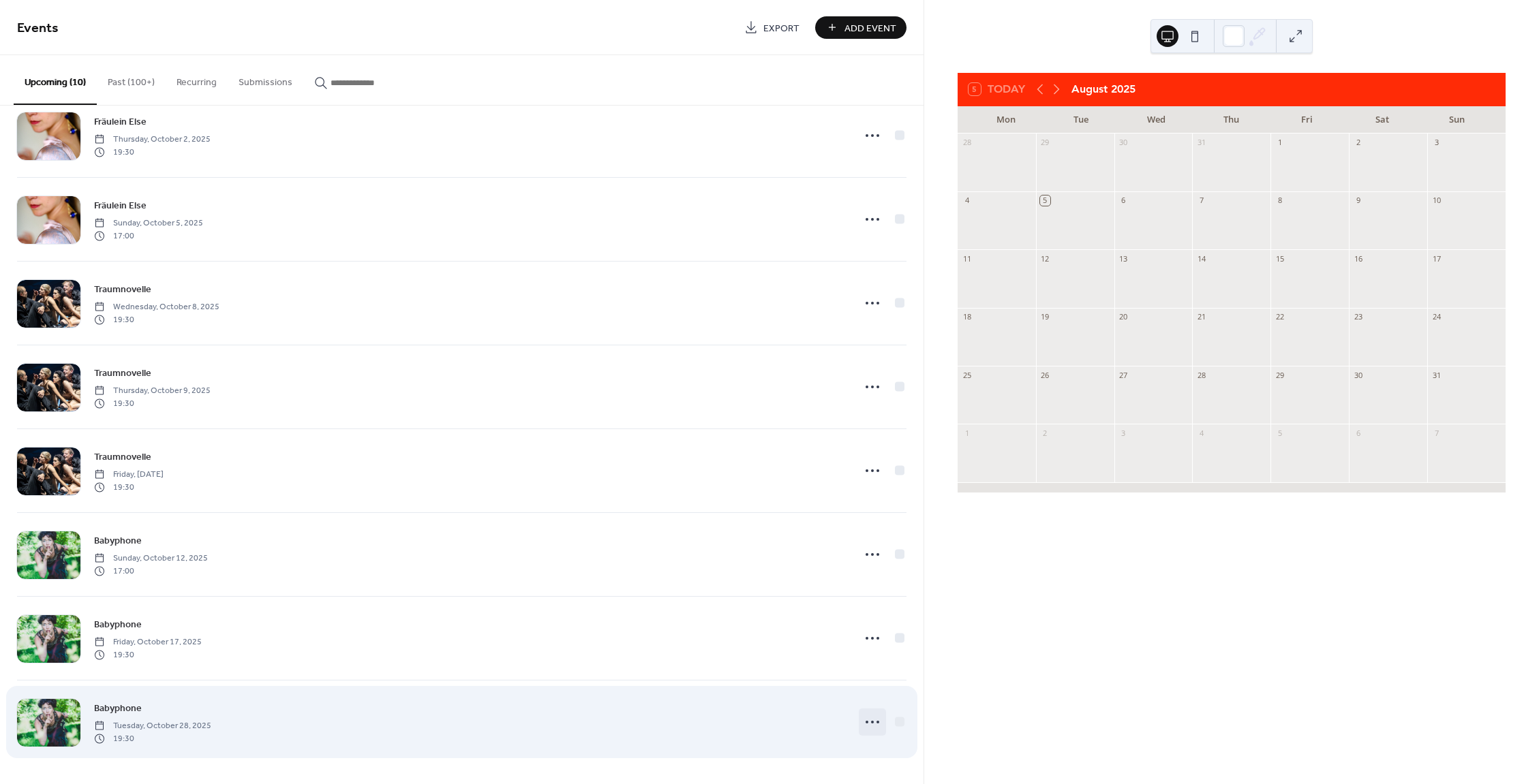 click 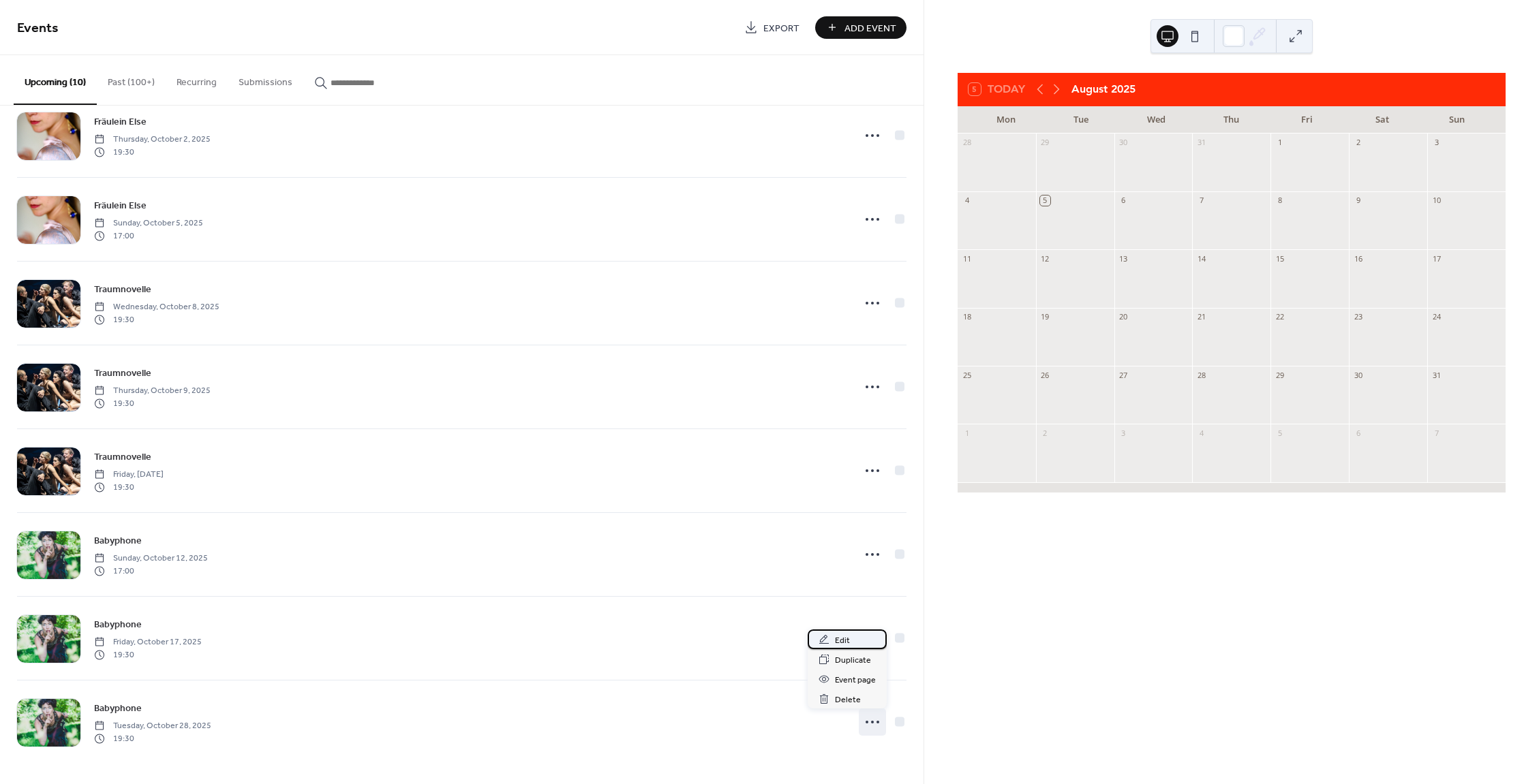click on "Edit" at bounding box center (847, 639) 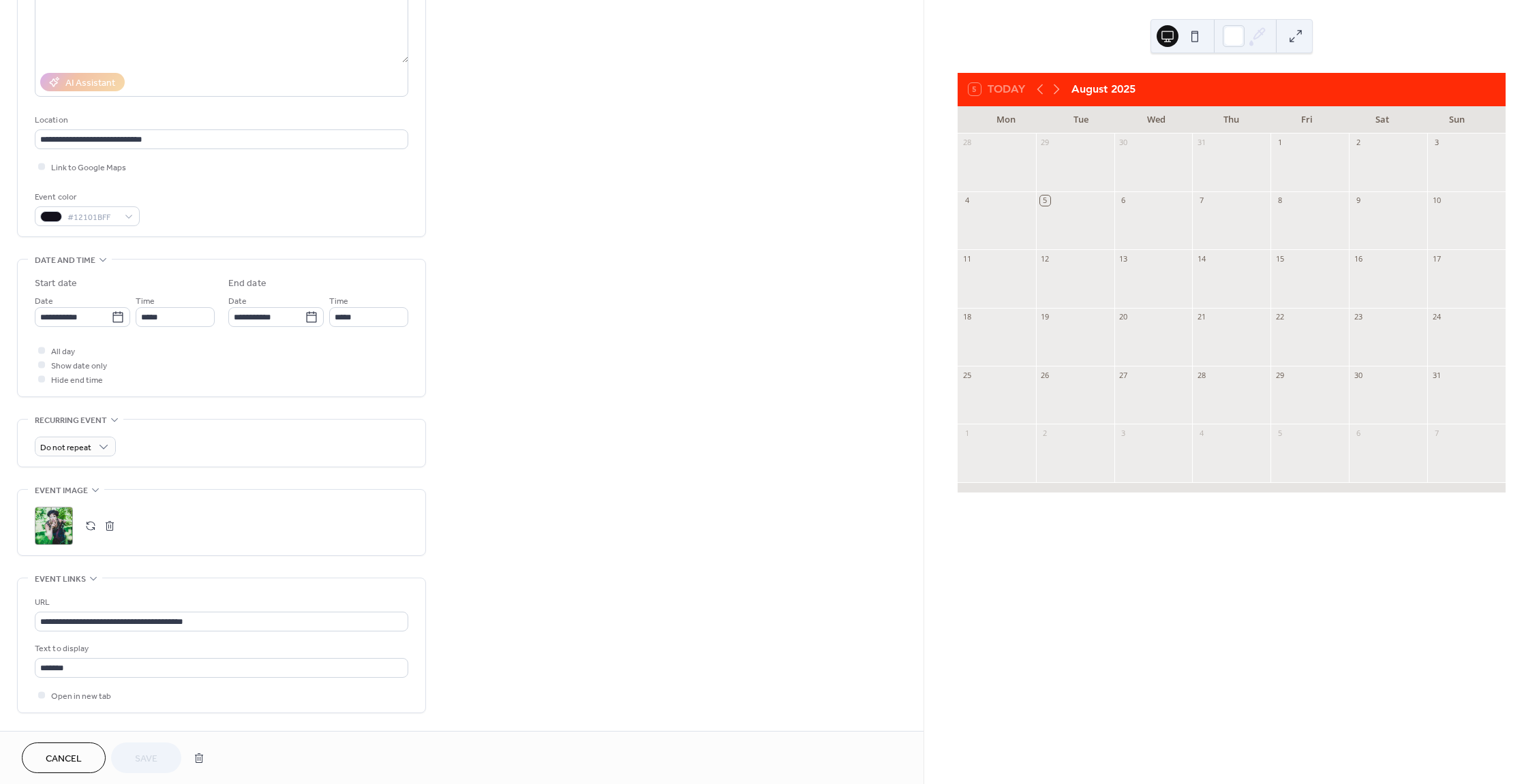 scroll, scrollTop: 204, scrollLeft: 0, axis: vertical 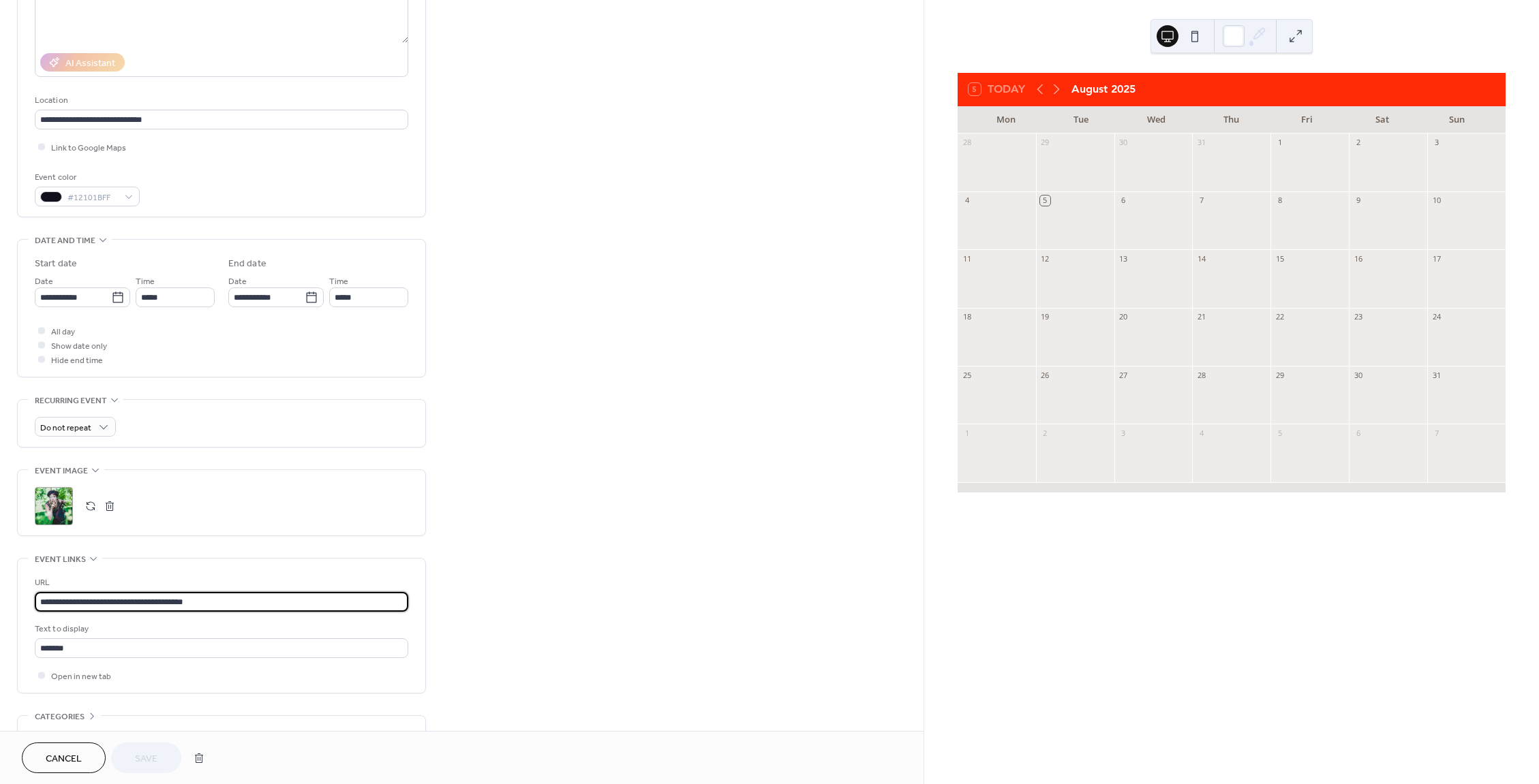 drag, startPoint x: 230, startPoint y: 608, endPoint x: 31, endPoint y: 610, distance: 199.01 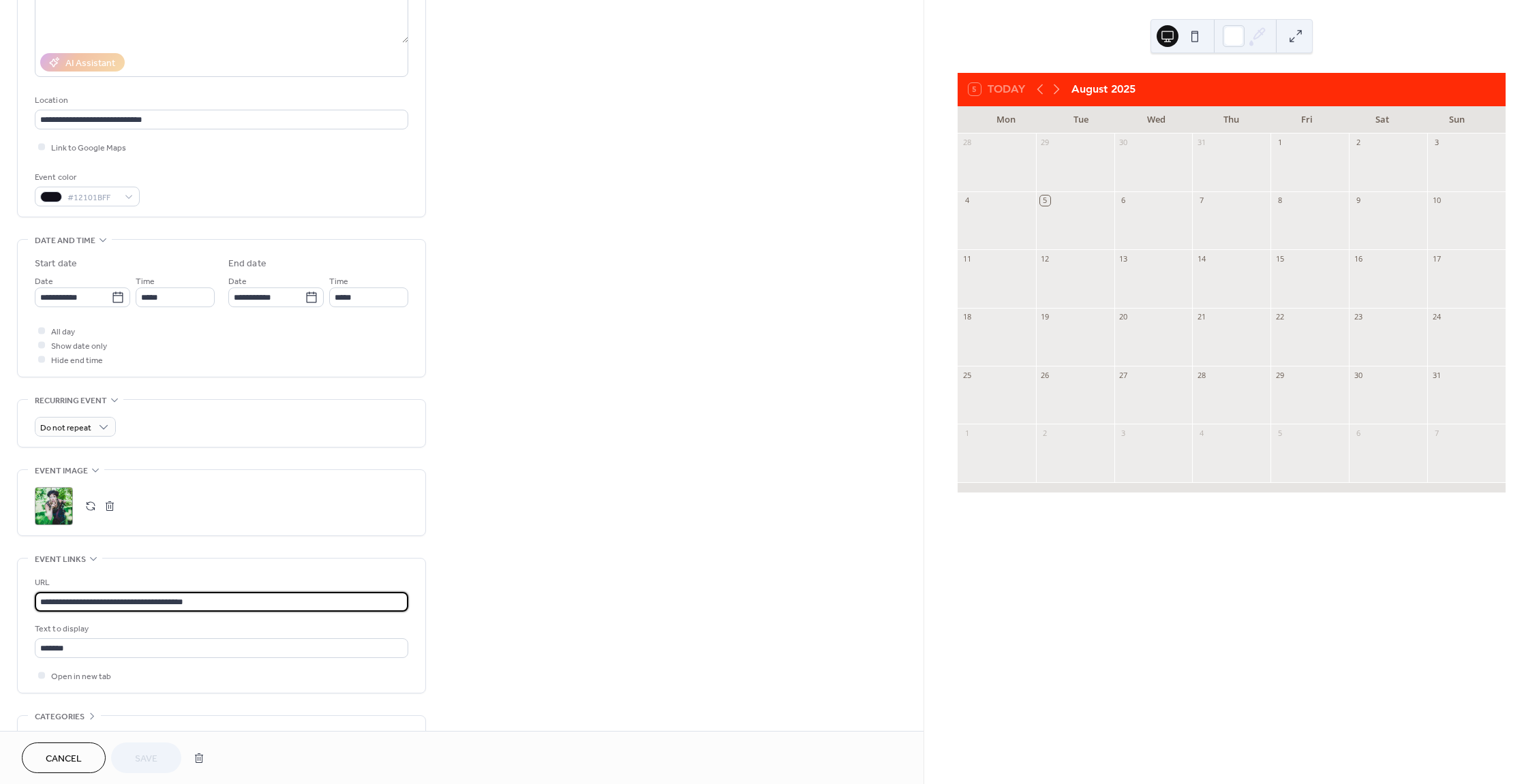 click on "**********" at bounding box center [222, 601] 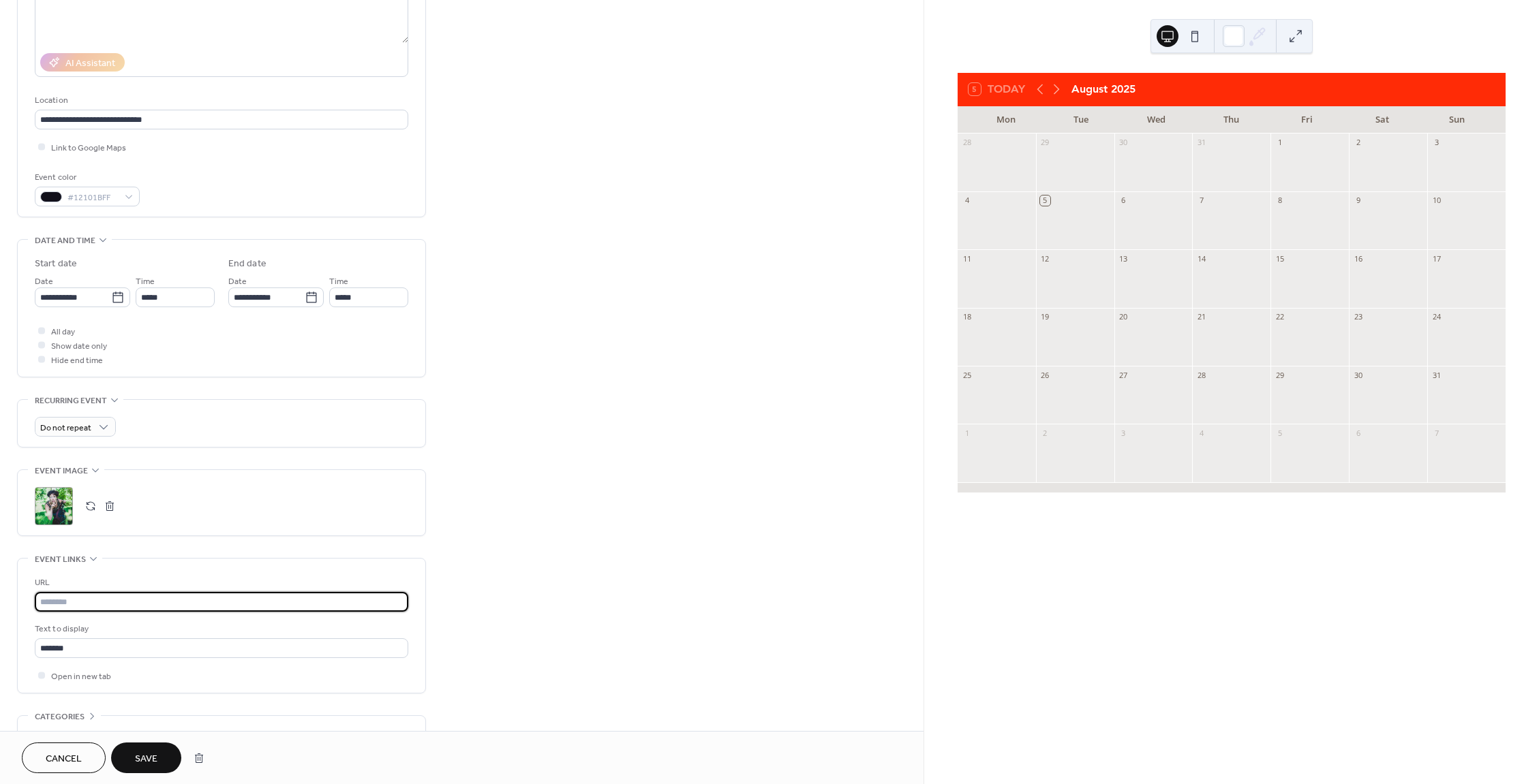paste on "**********" 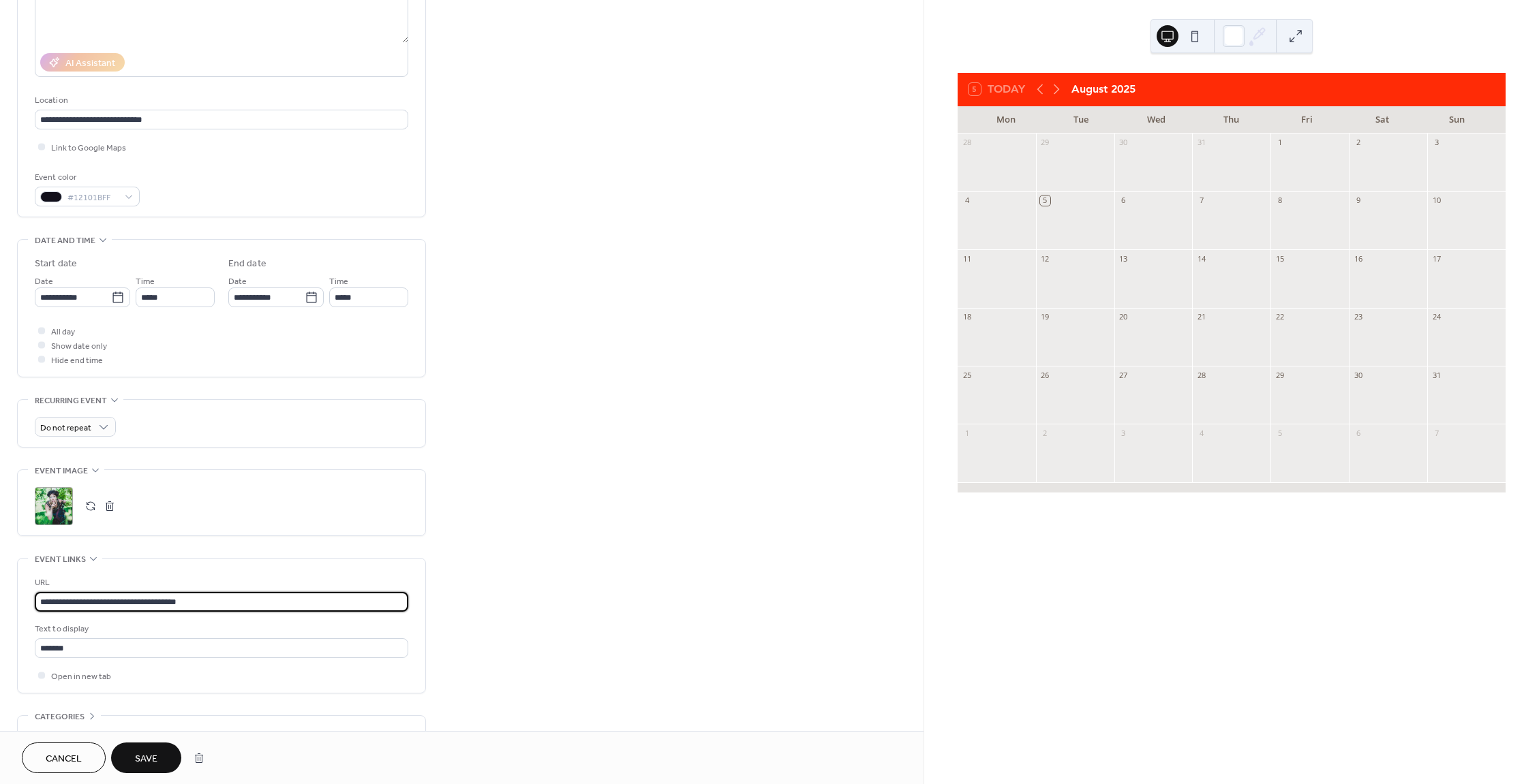 type on "**********" 